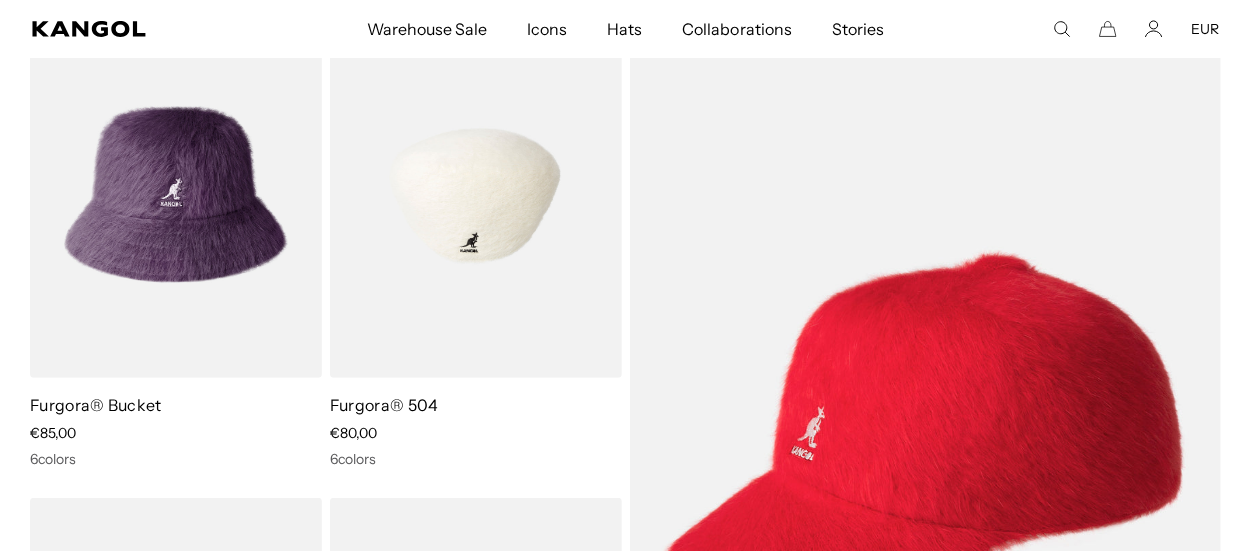 scroll, scrollTop: 208, scrollLeft: 0, axis: vertical 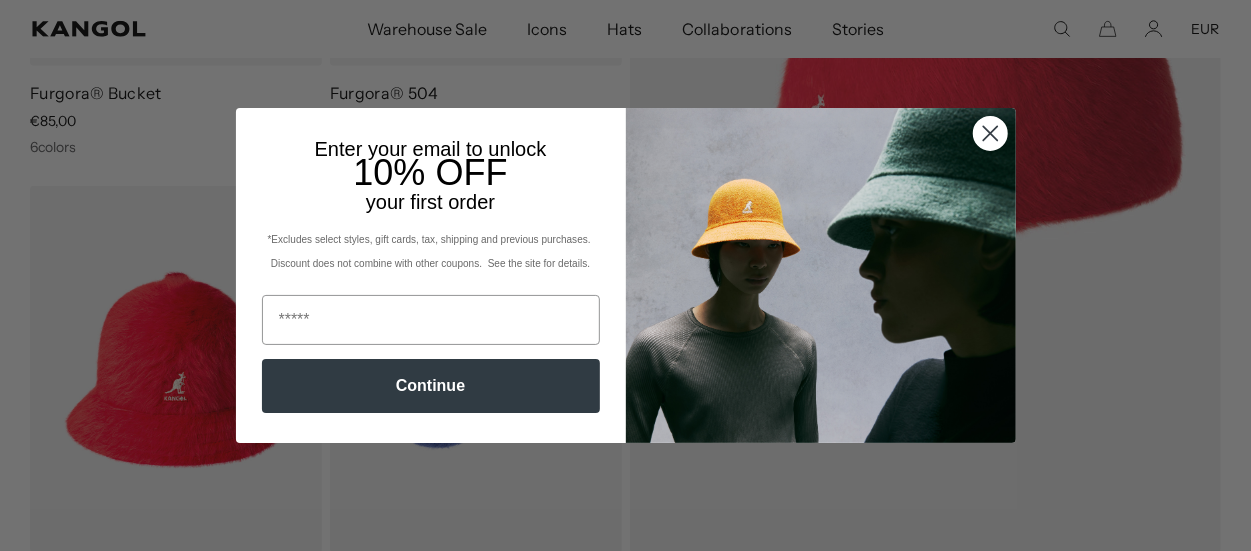 click 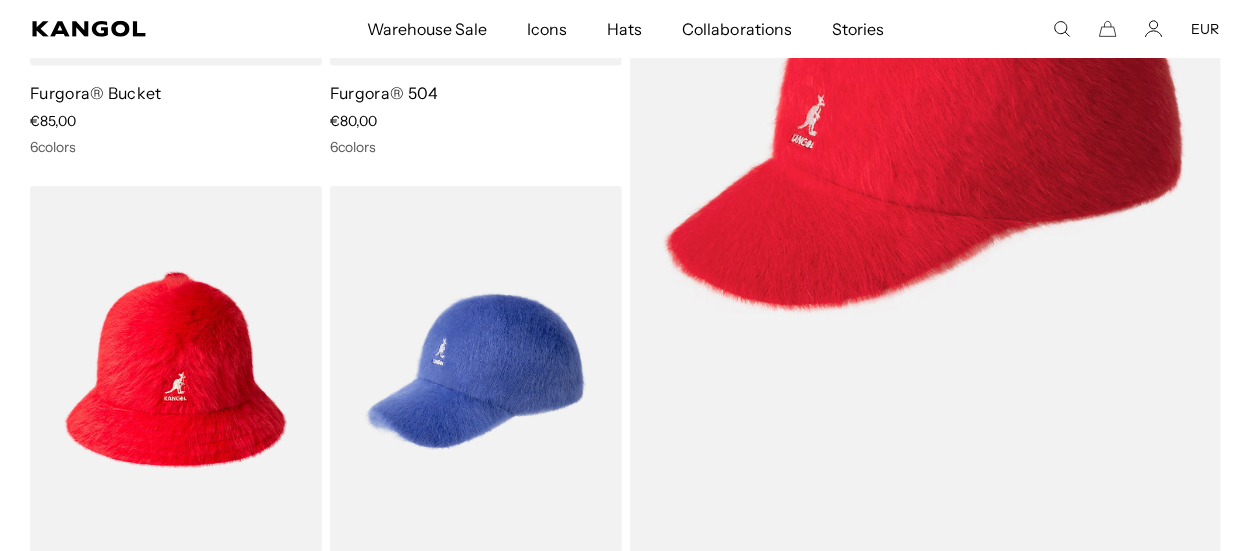 scroll, scrollTop: 0, scrollLeft: 0, axis: both 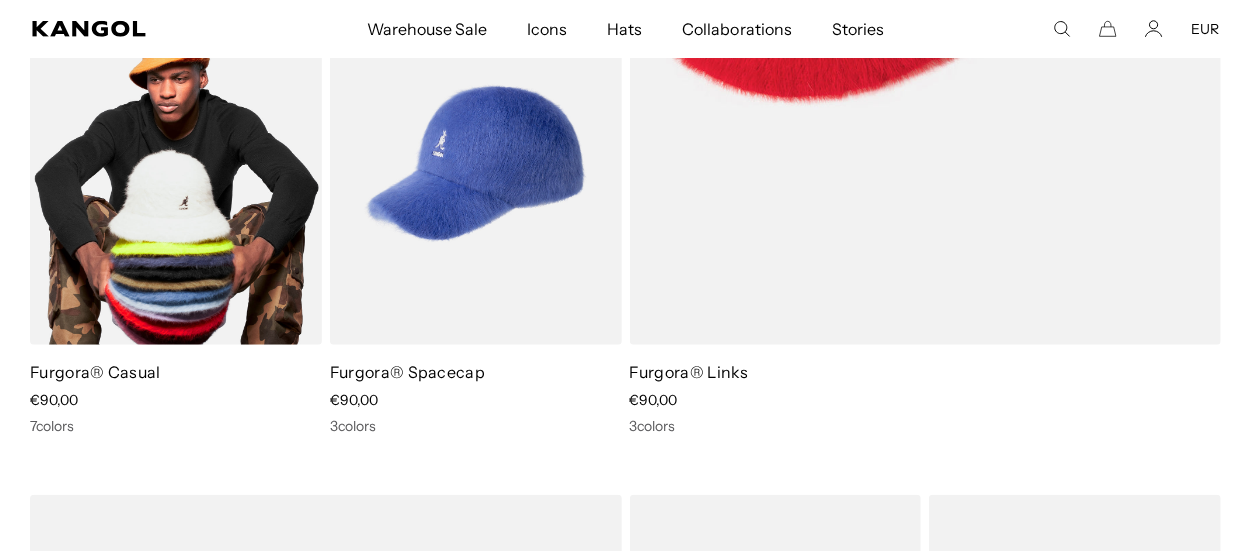 click at bounding box center (176, 161) 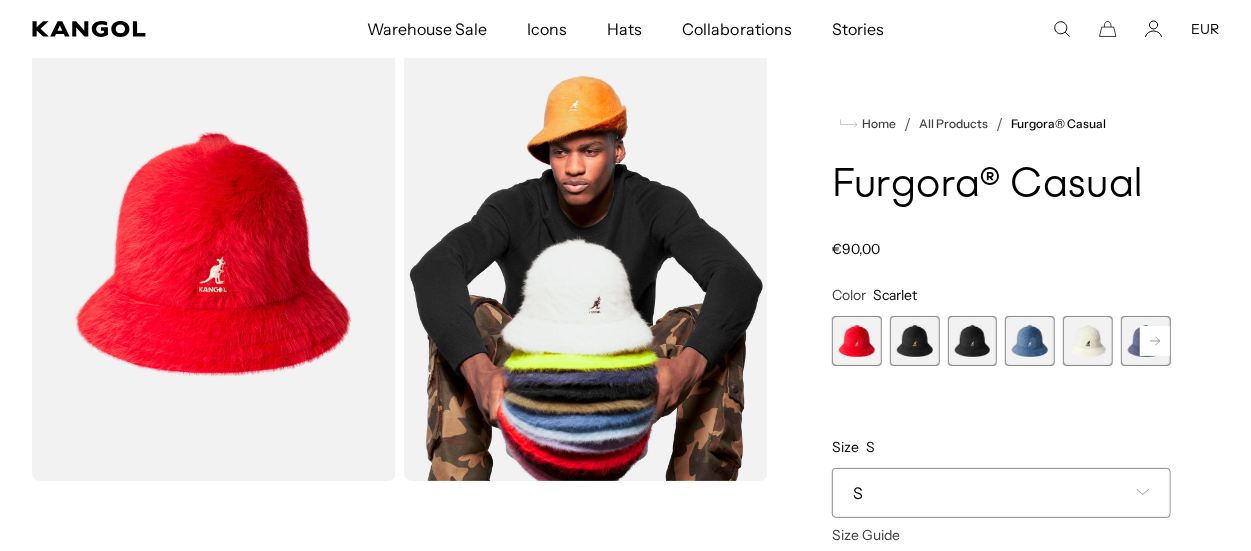 scroll, scrollTop: 104, scrollLeft: 0, axis: vertical 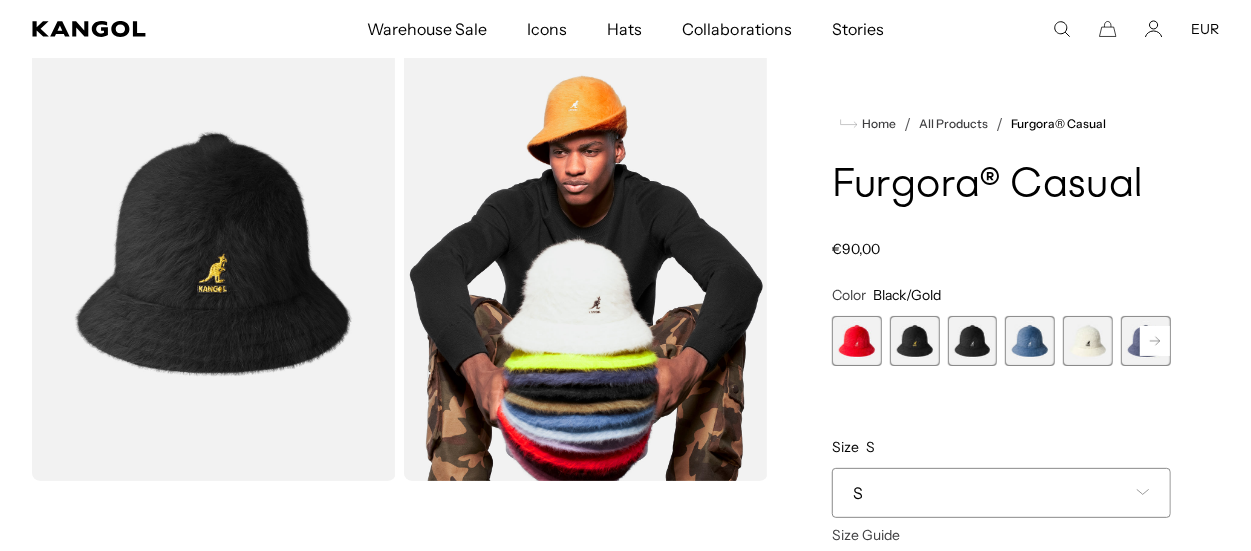 click at bounding box center [973, 341] 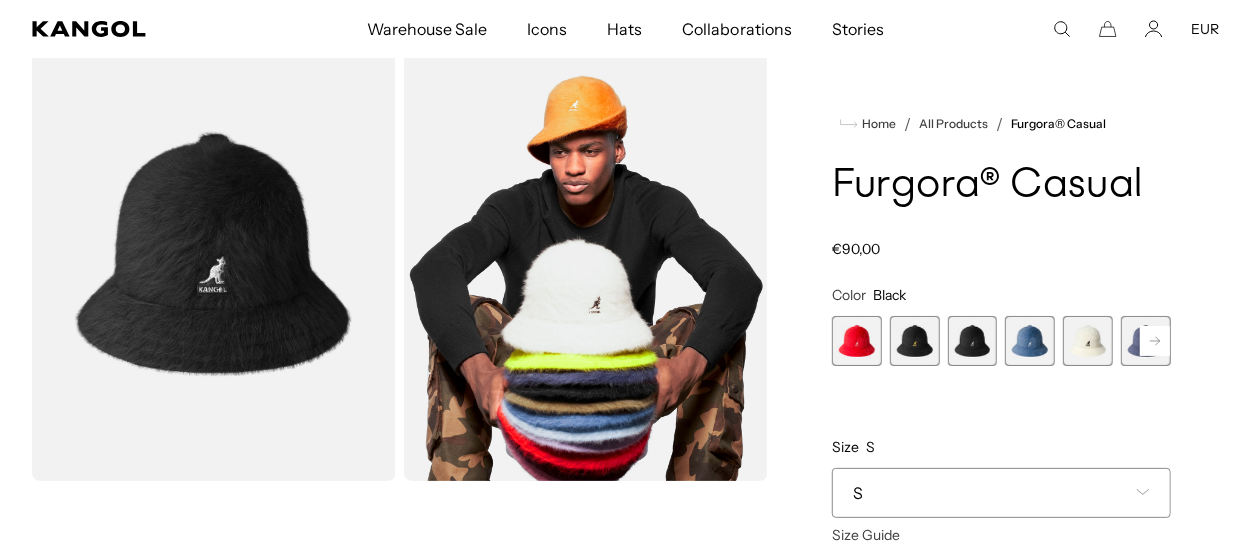 scroll, scrollTop: 0, scrollLeft: 0, axis: both 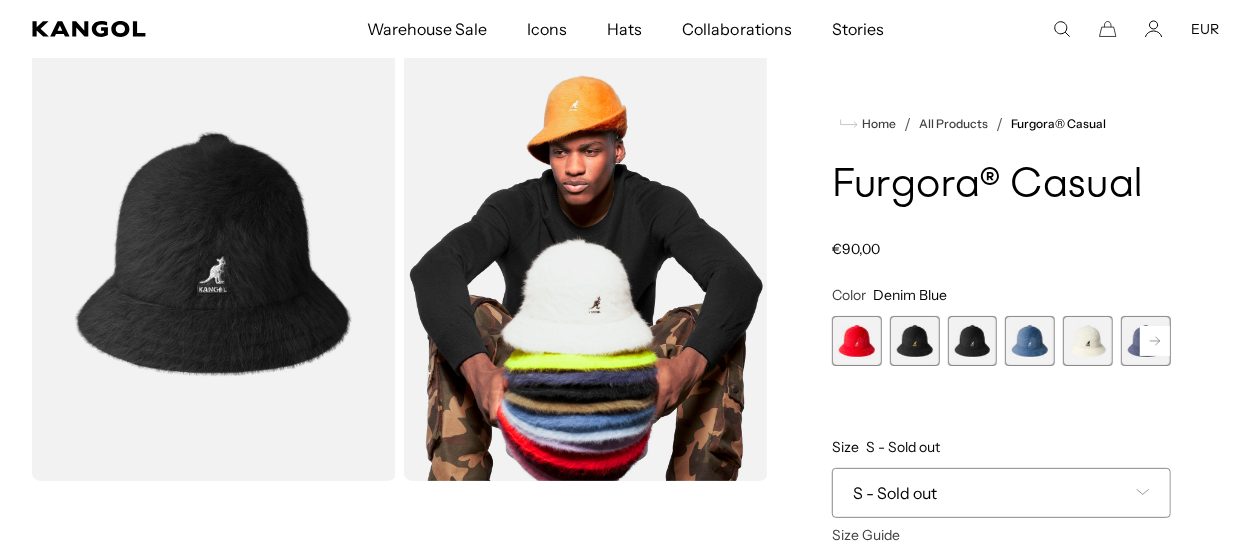 click 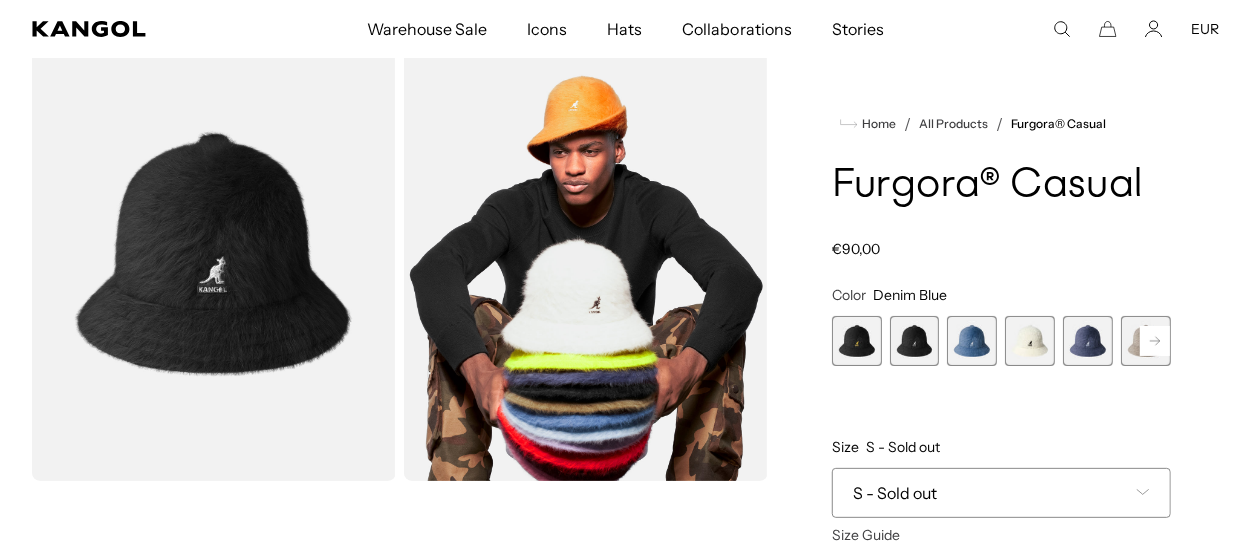 click 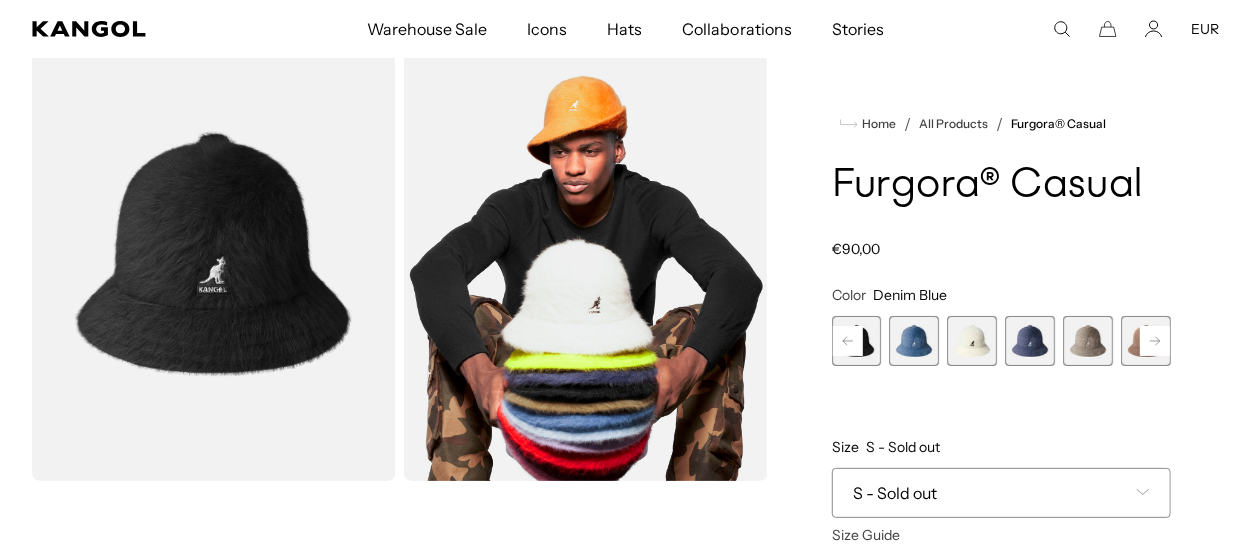 click 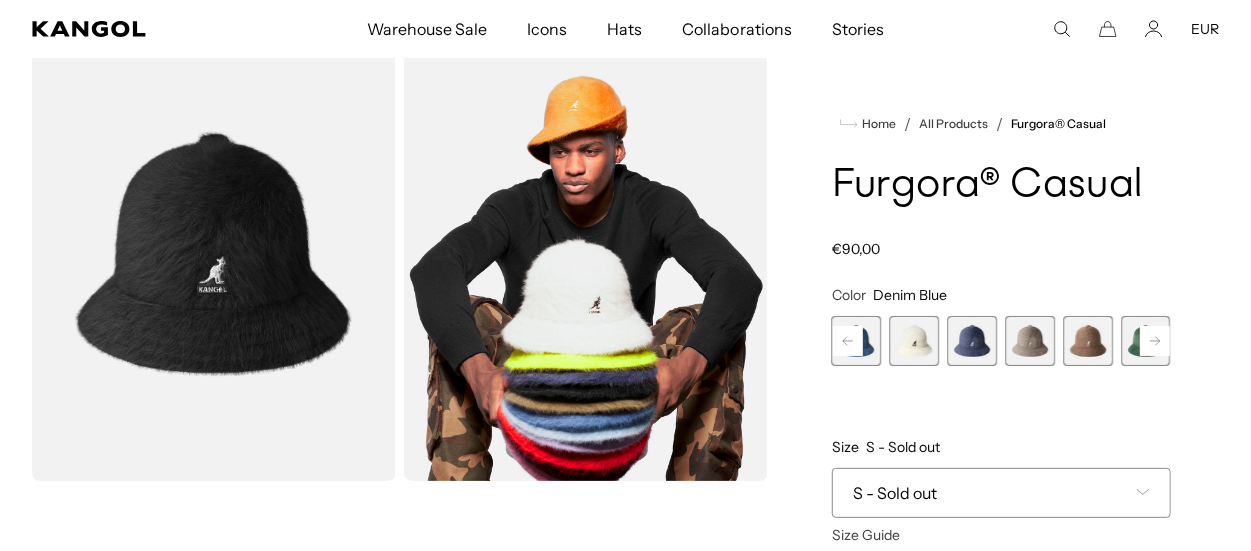 click 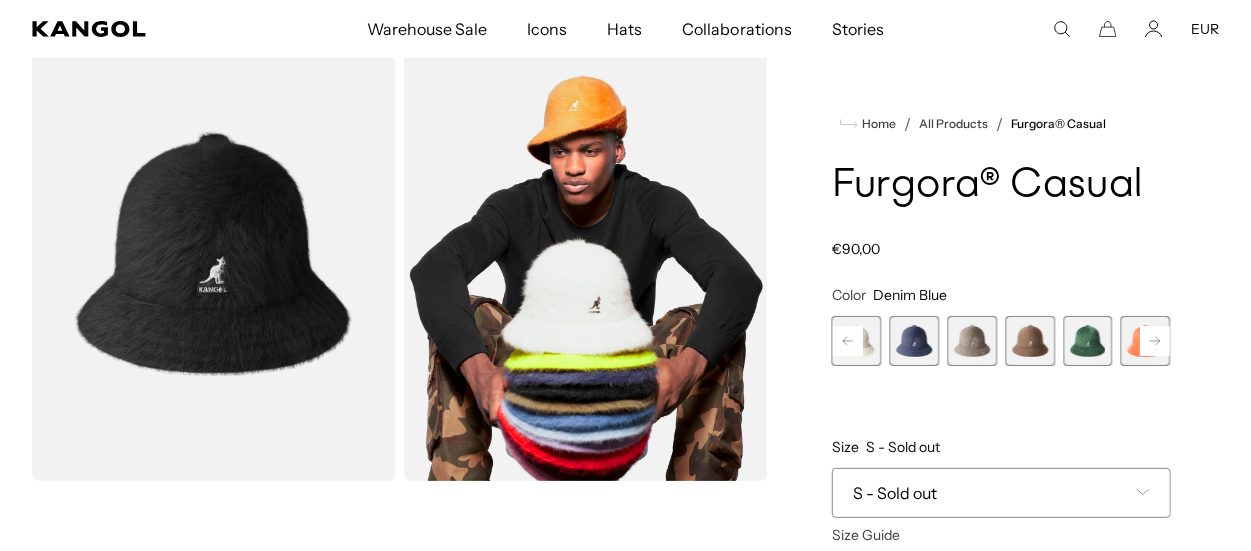 scroll, scrollTop: 0, scrollLeft: 0, axis: both 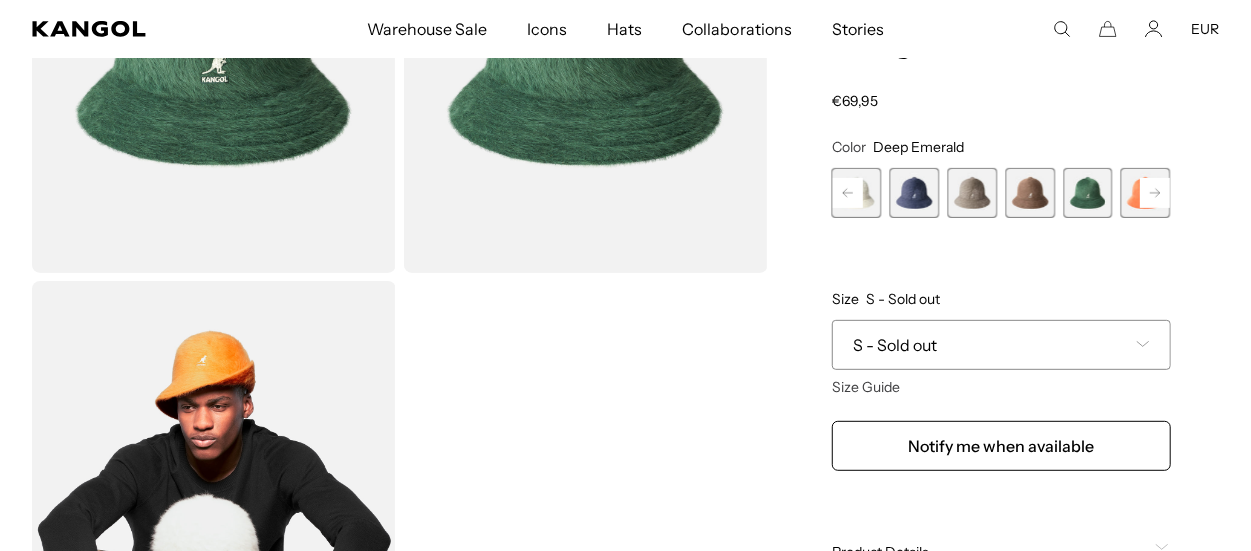 click on "S - Sold out" at bounding box center [1001, 345] 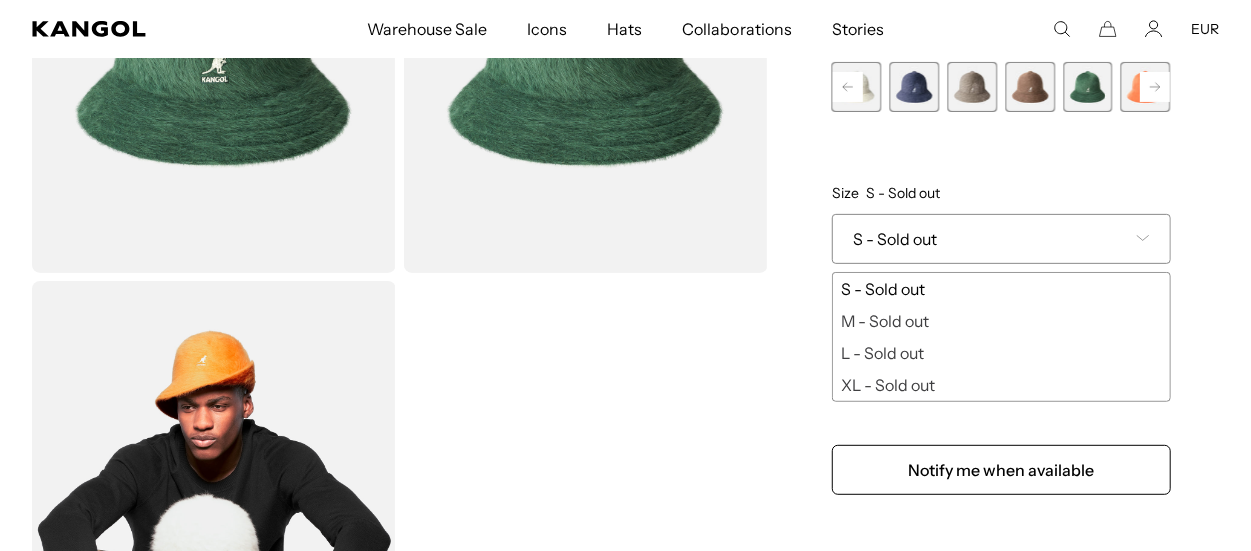 scroll, scrollTop: 0, scrollLeft: 0, axis: both 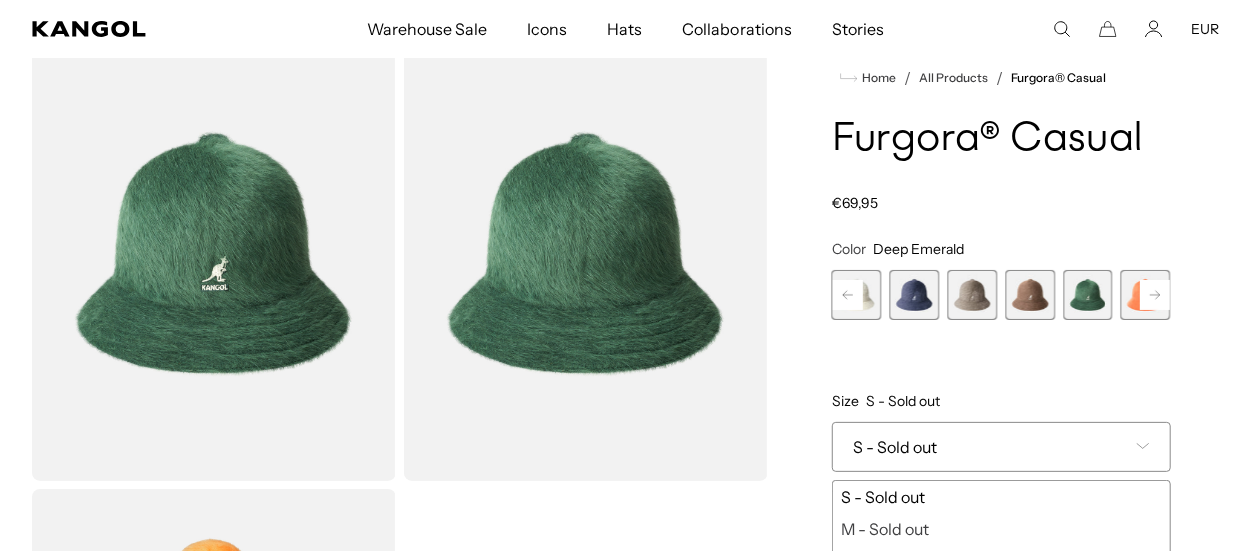 click 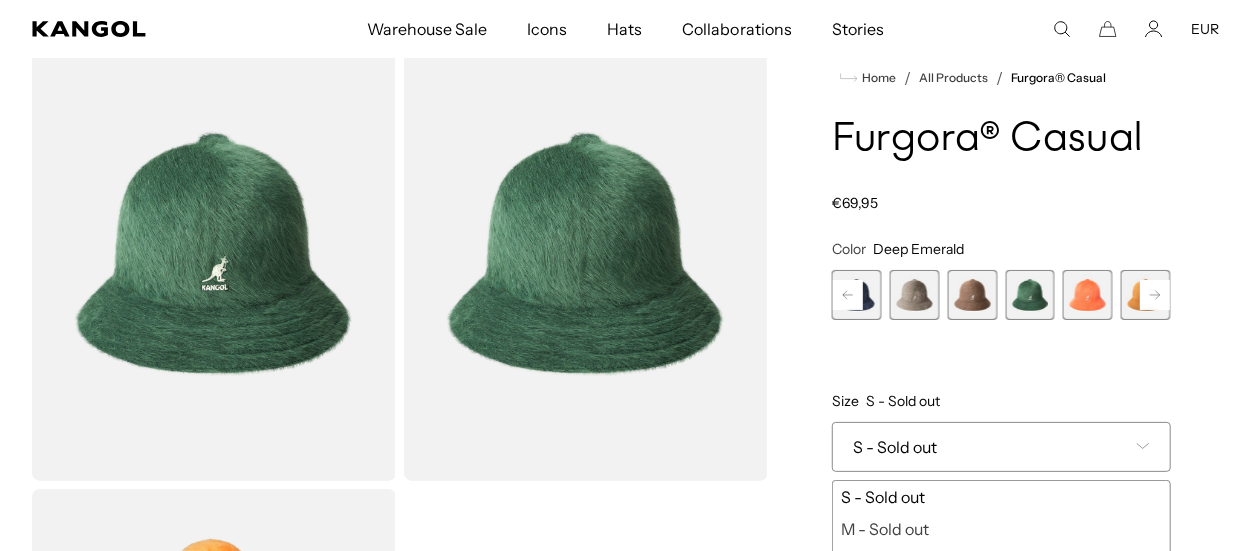 click 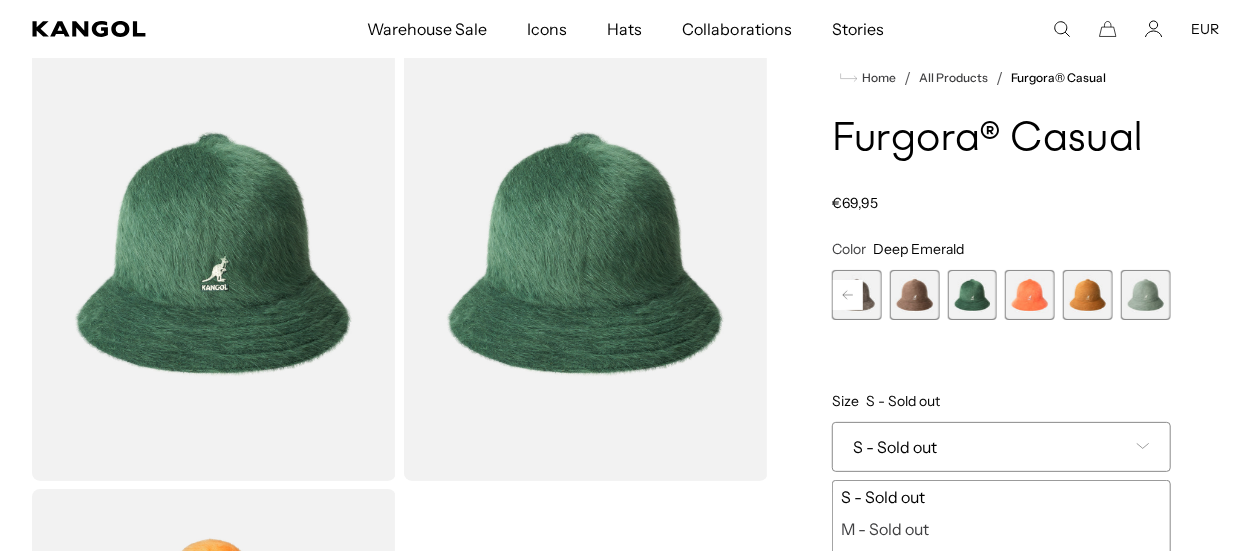 click on "Previous
Next
Scarlet
Variant sold out or unavailable
Black/Gold
Variant sold out or unavailable
Black
Variant sold out or unavailable
Denim Blue
Variant sold out or unavailable
Ivory
Variant sold out or unavailable
Navy
Variant sold out or unavailable
Warm Grey" at bounding box center [1001, 295] 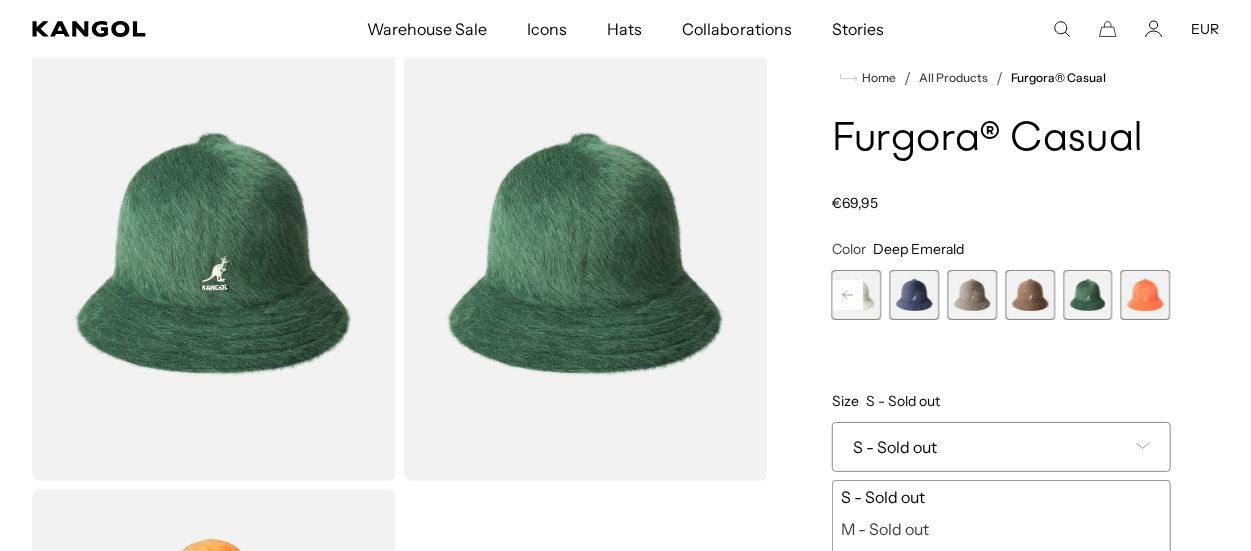 click 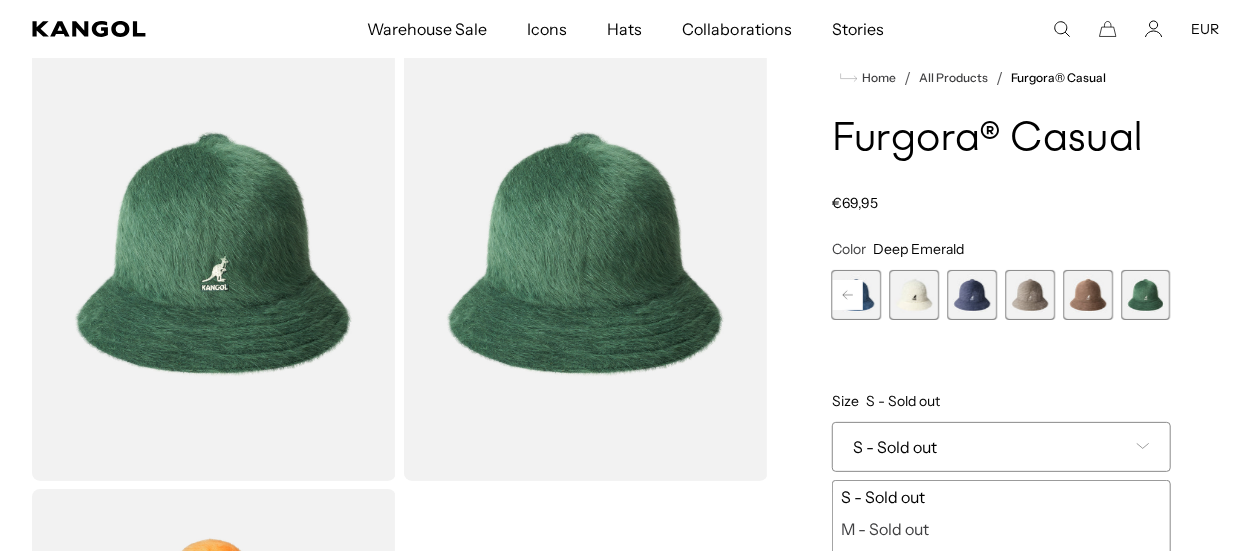 click 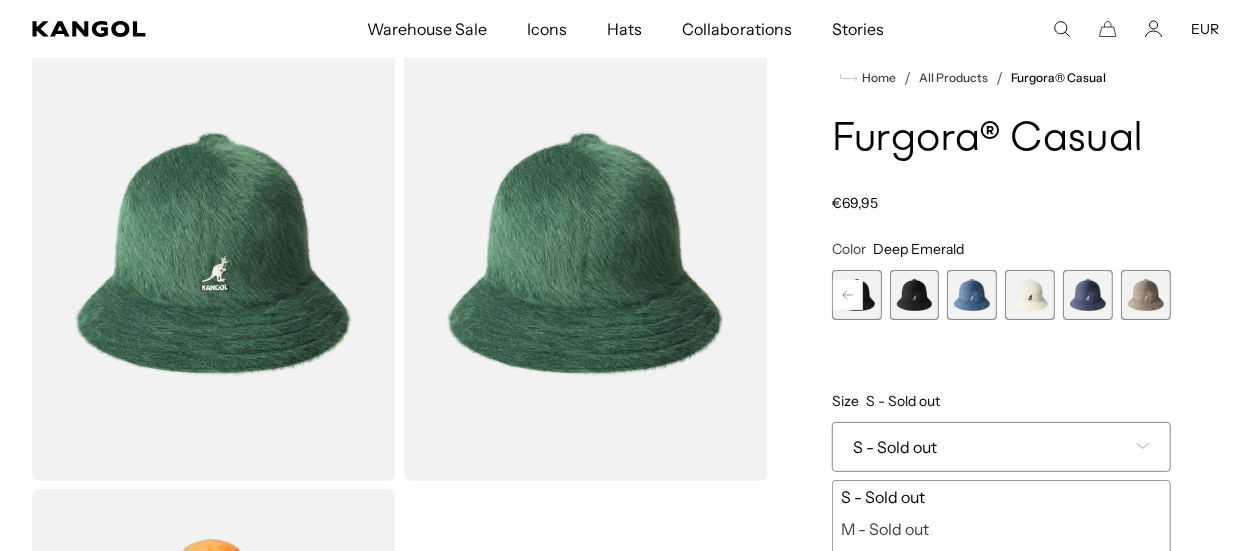 click 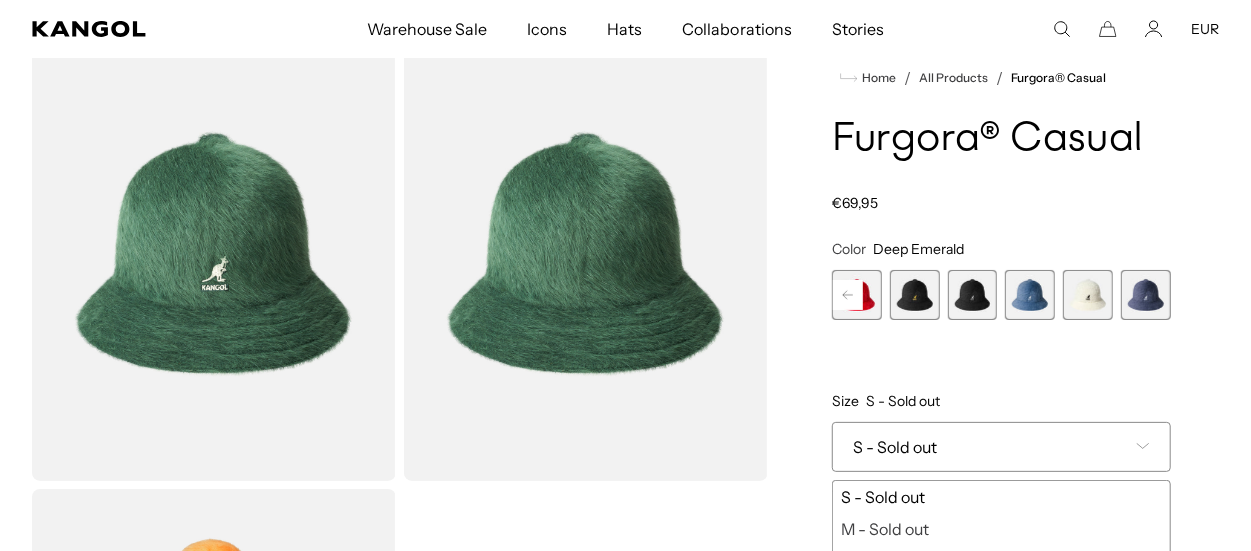 click 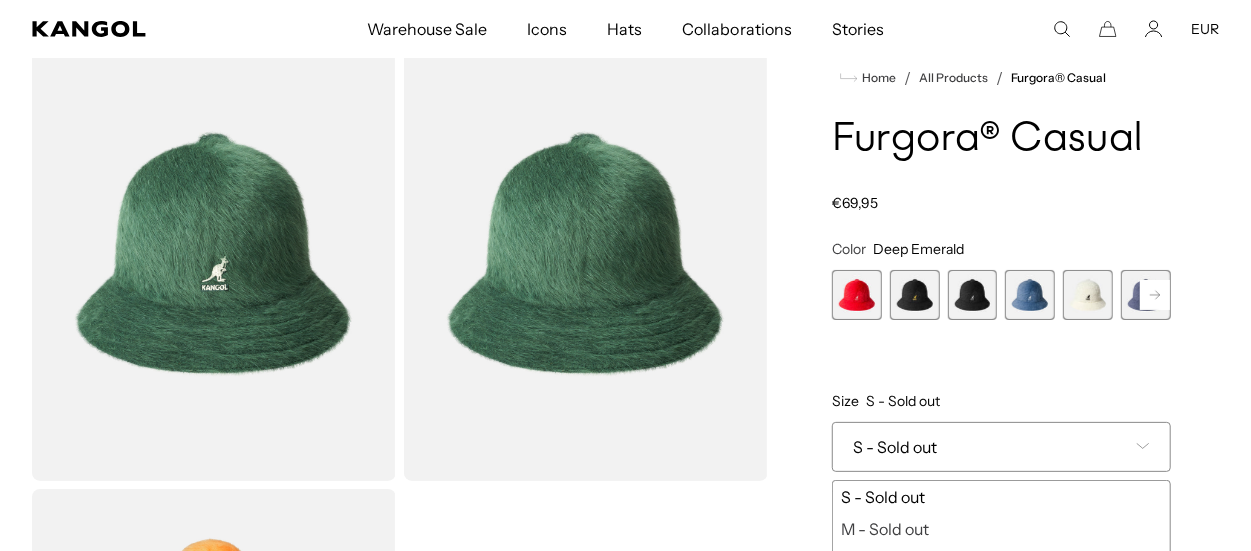 click at bounding box center [857, 295] 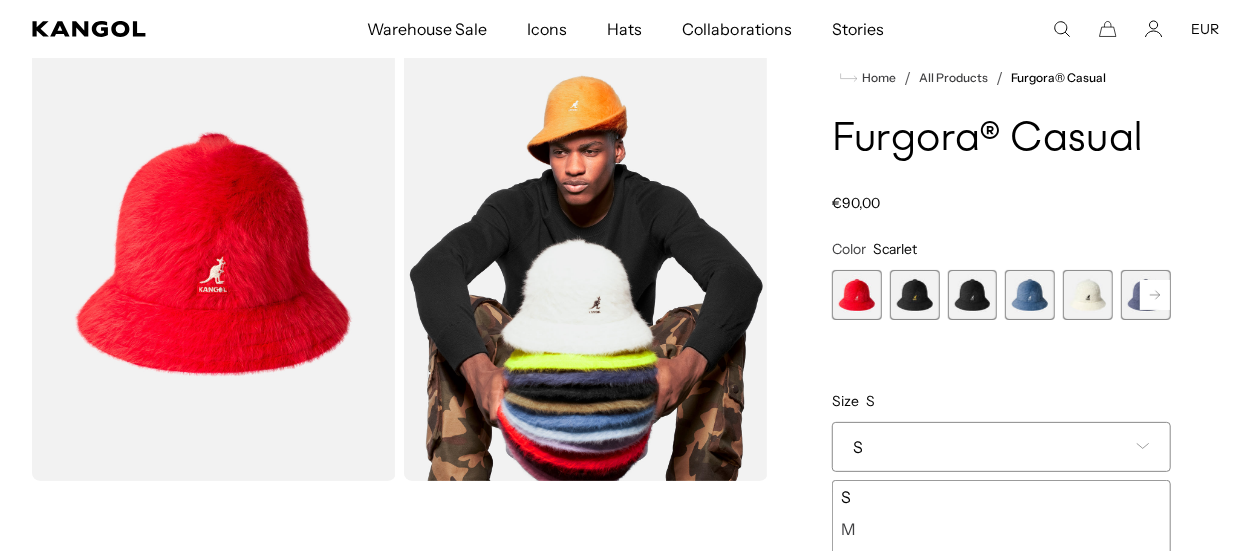 scroll, scrollTop: 0, scrollLeft: 412, axis: horizontal 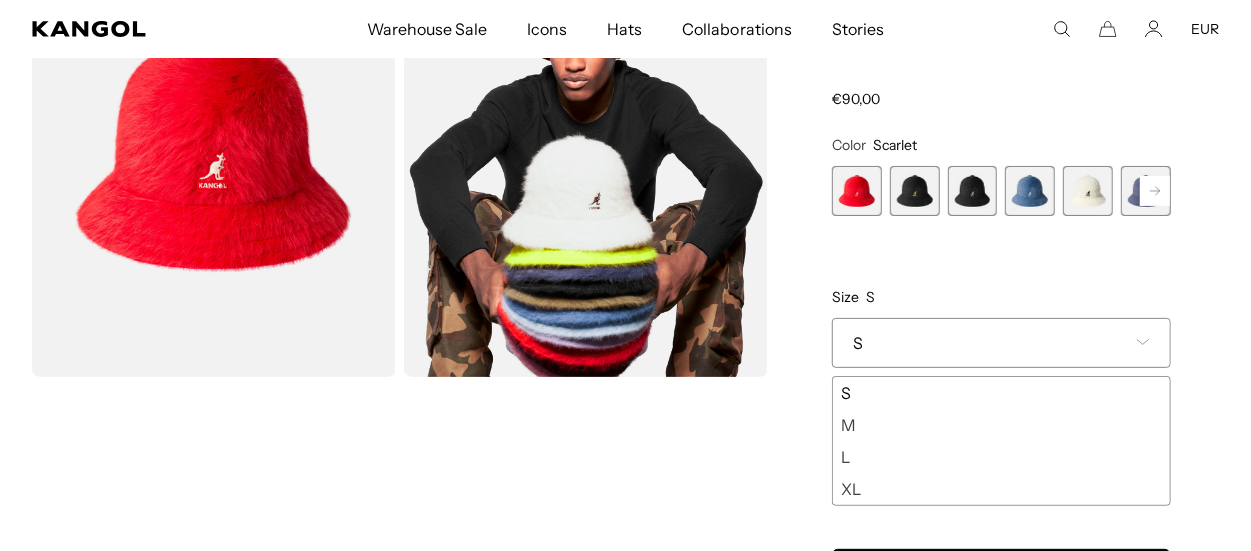 click on "S" at bounding box center (1001, 343) 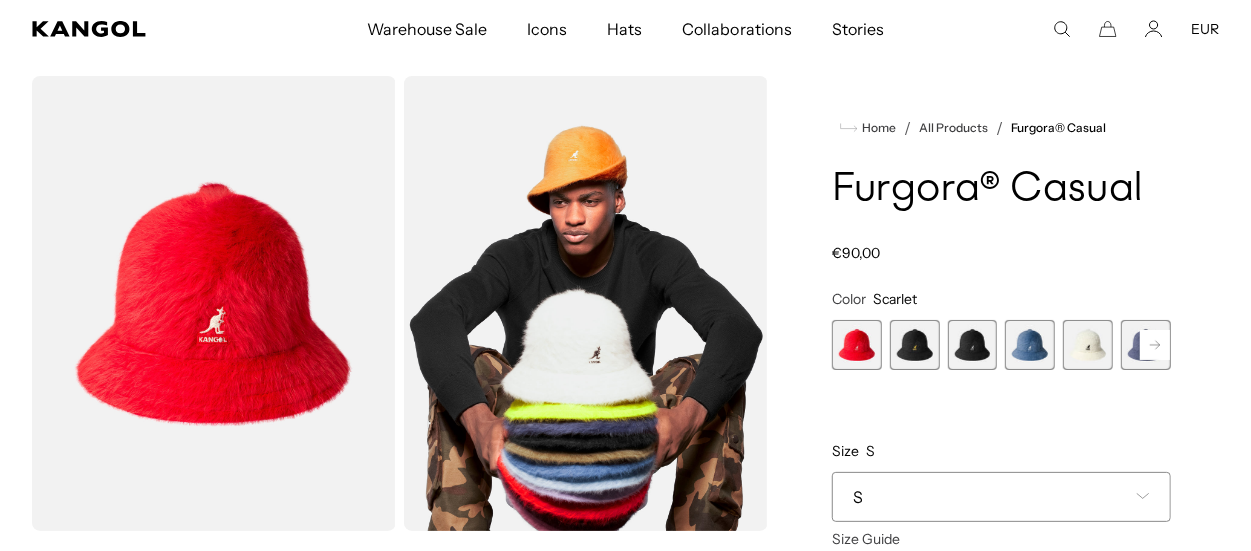 scroll, scrollTop: 0, scrollLeft: 0, axis: both 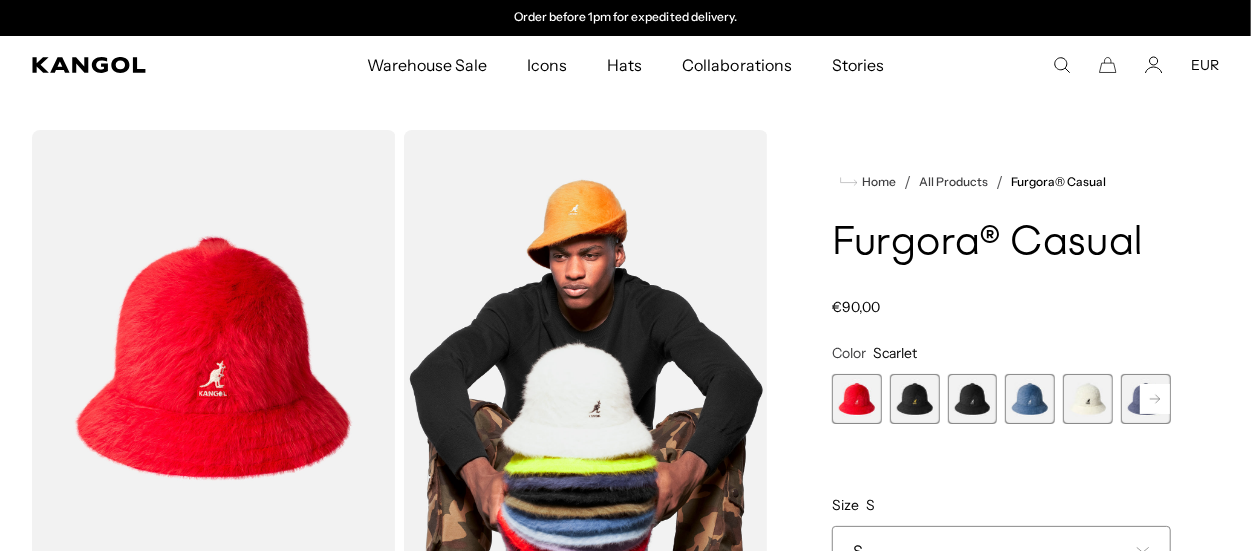 click at bounding box center (1088, 399) 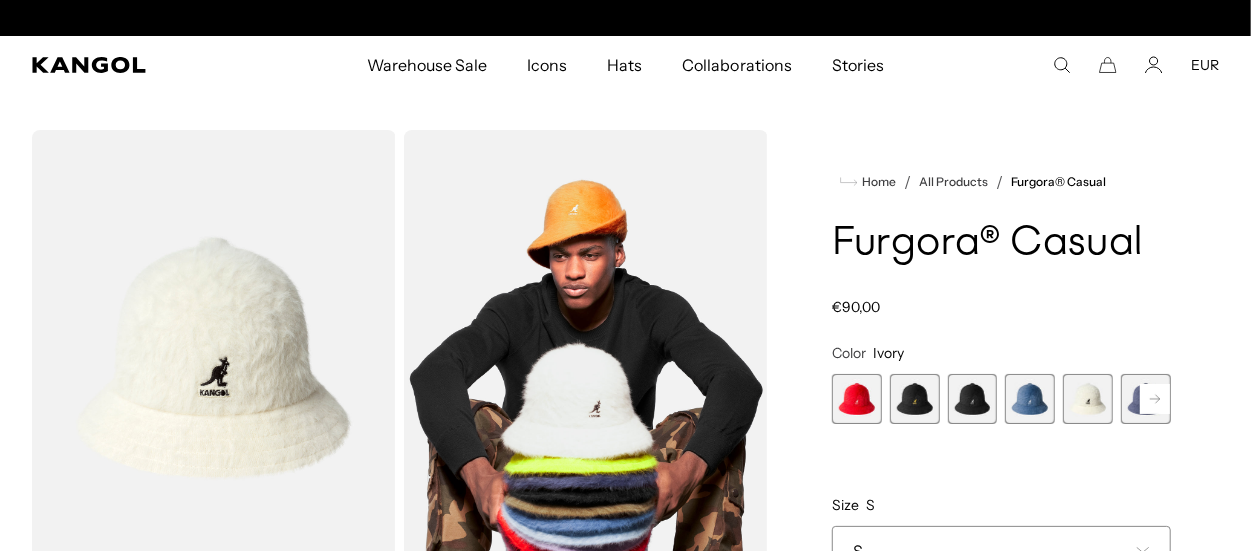 scroll, scrollTop: 0, scrollLeft: 0, axis: both 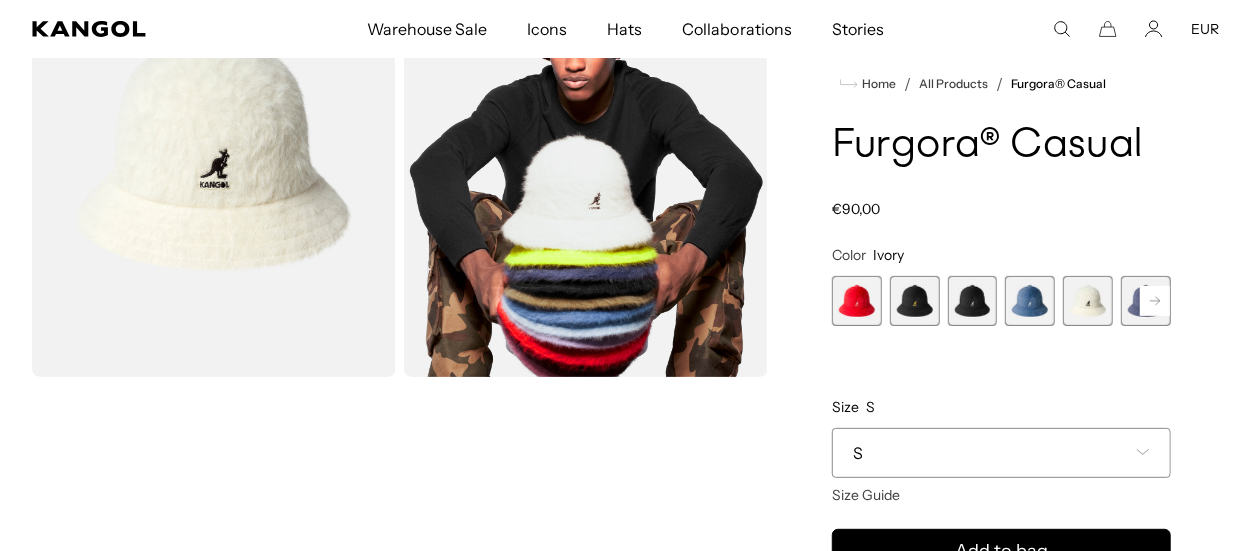 click on "S" at bounding box center [1001, 453] 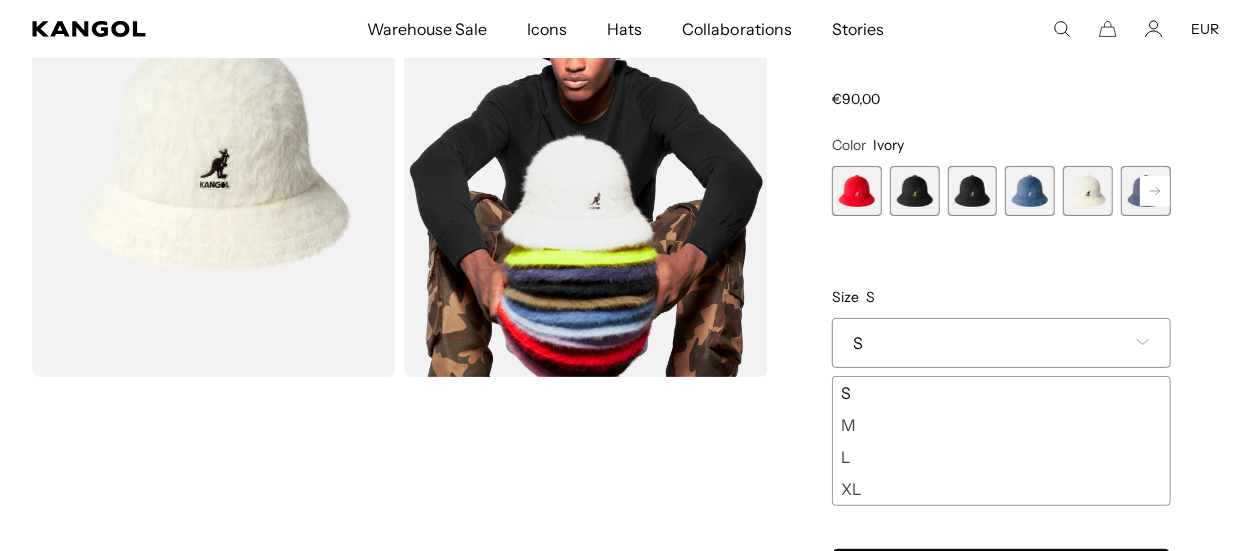 scroll, scrollTop: 0, scrollLeft: 412, axis: horizontal 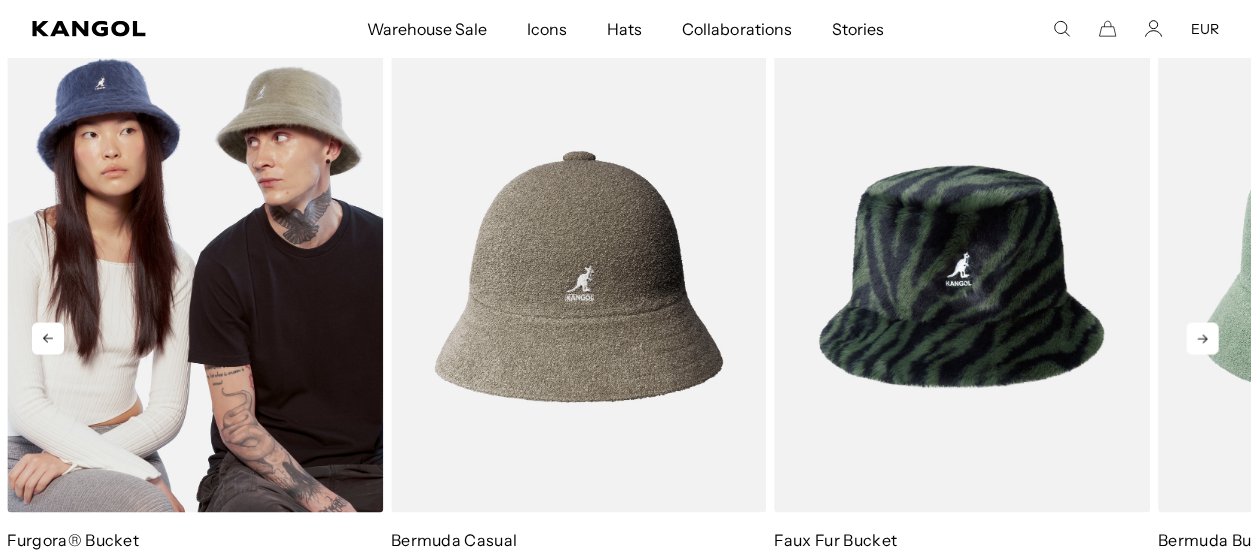 click at bounding box center (195, 278) 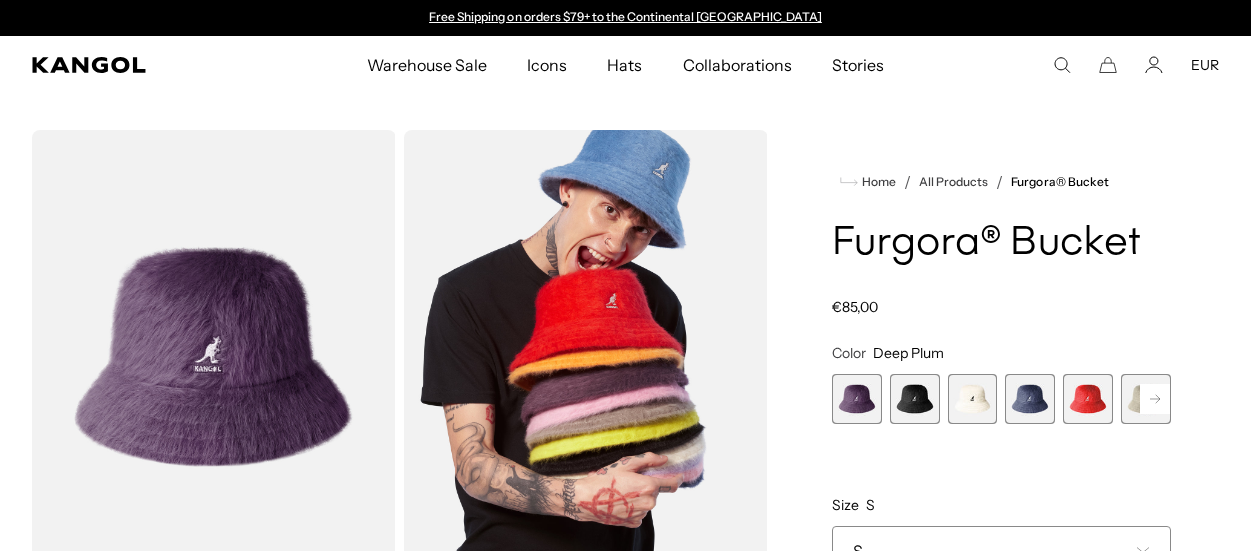 scroll, scrollTop: 0, scrollLeft: 0, axis: both 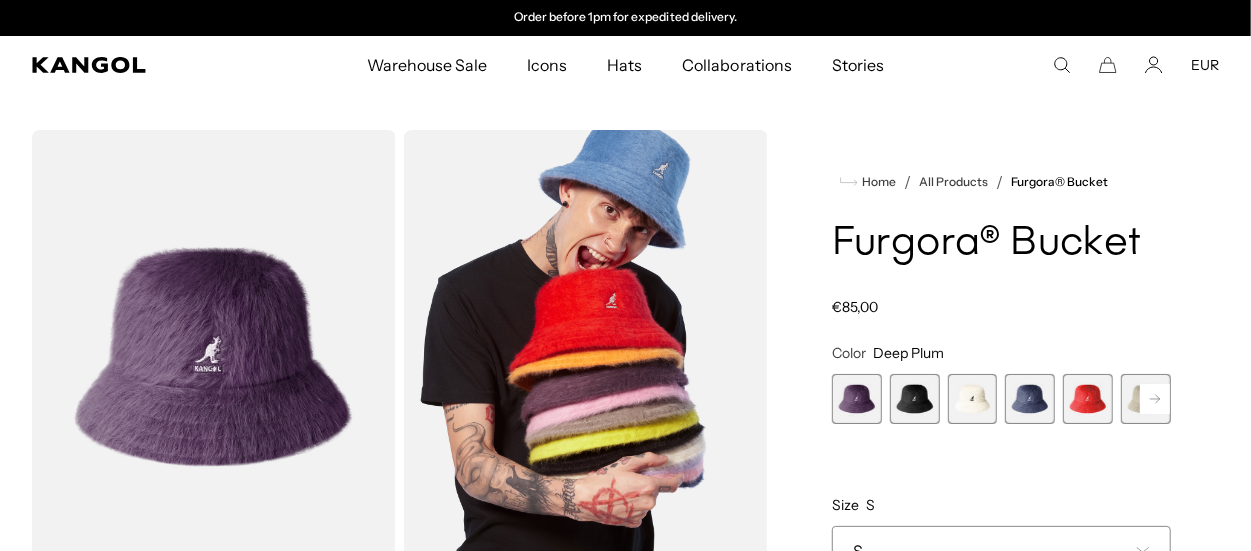 click 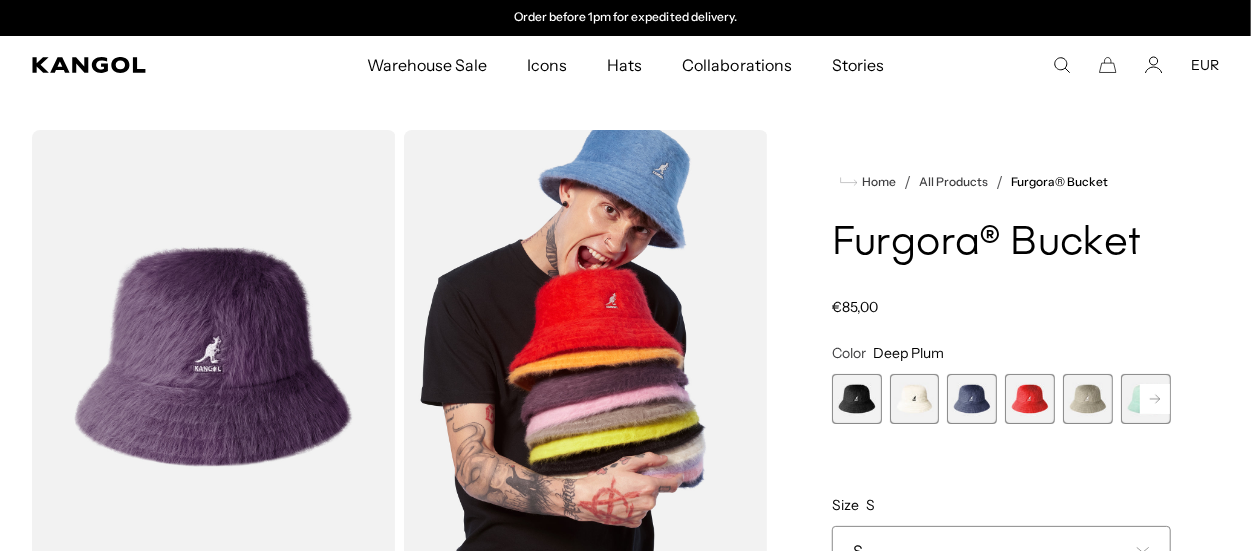 scroll, scrollTop: 0, scrollLeft: 0, axis: both 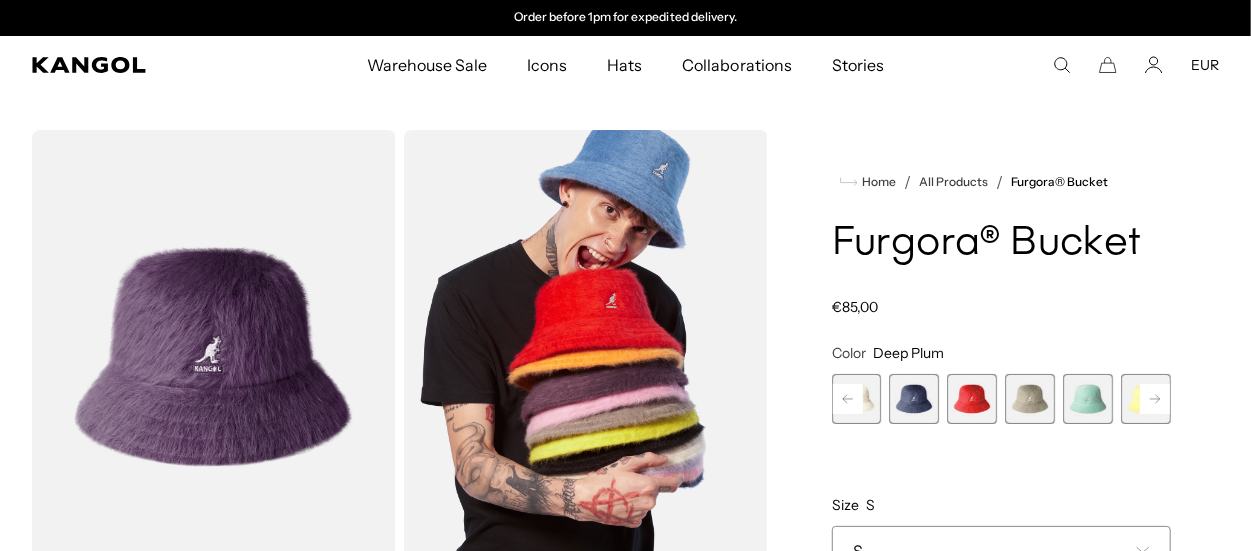 click 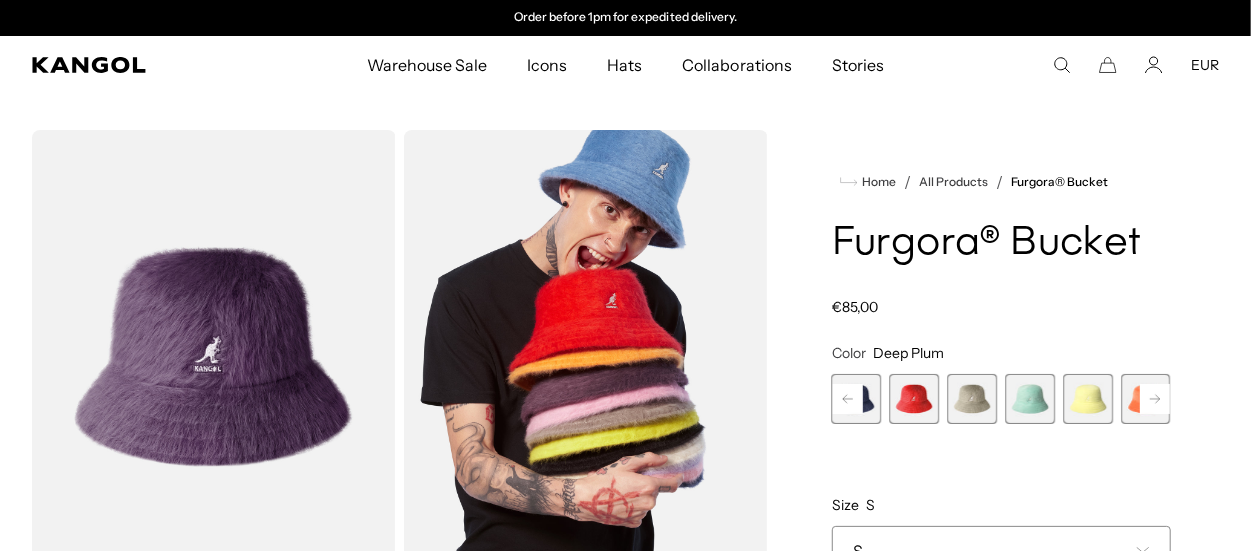 click 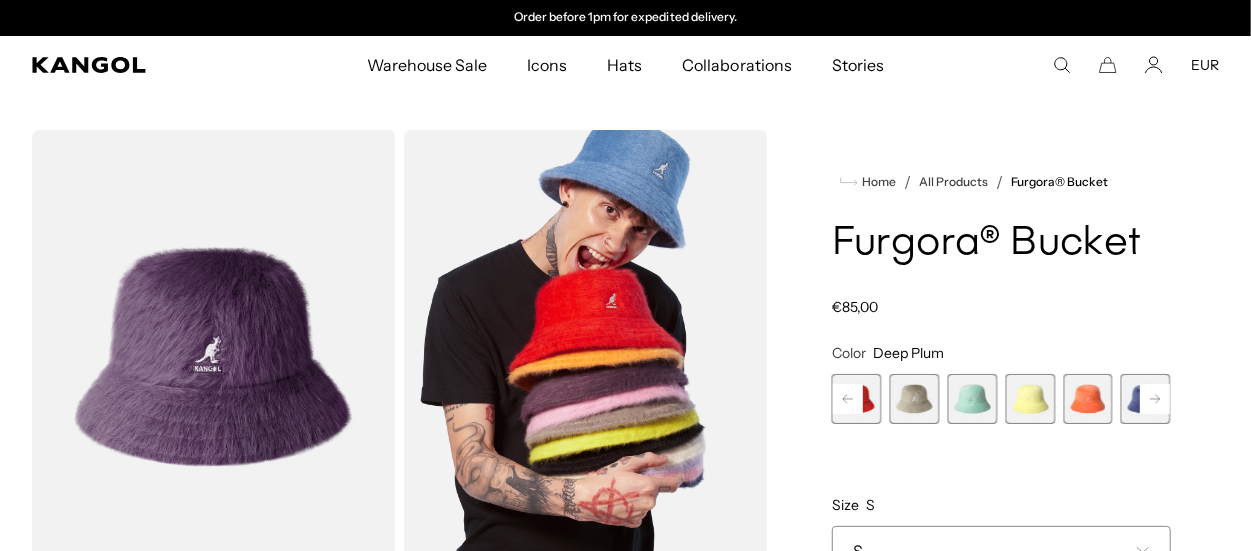 click 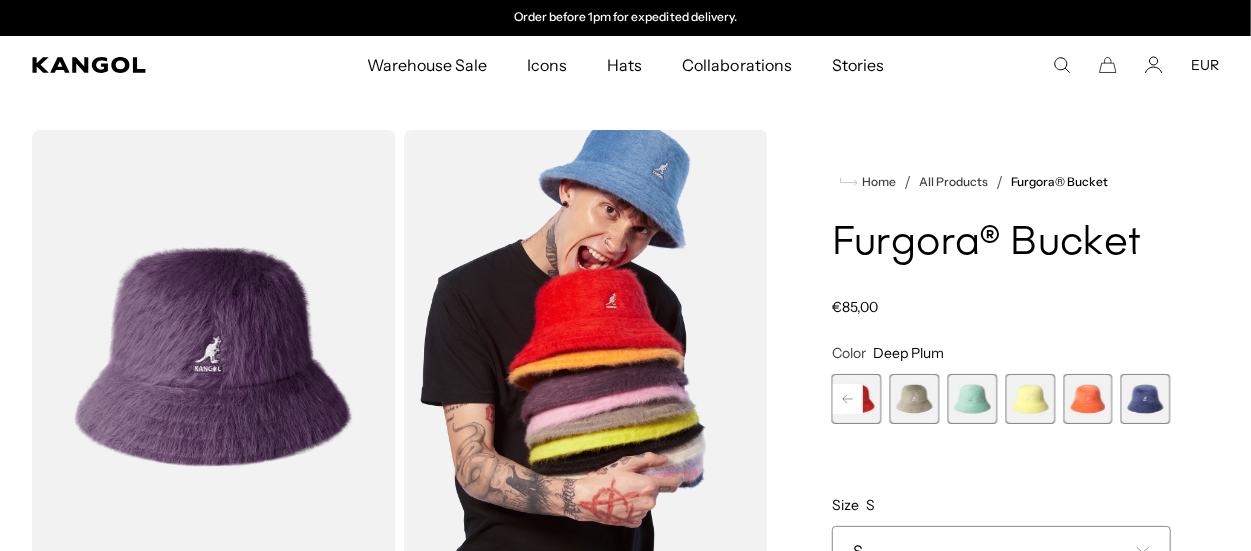 click at bounding box center (1146, 399) 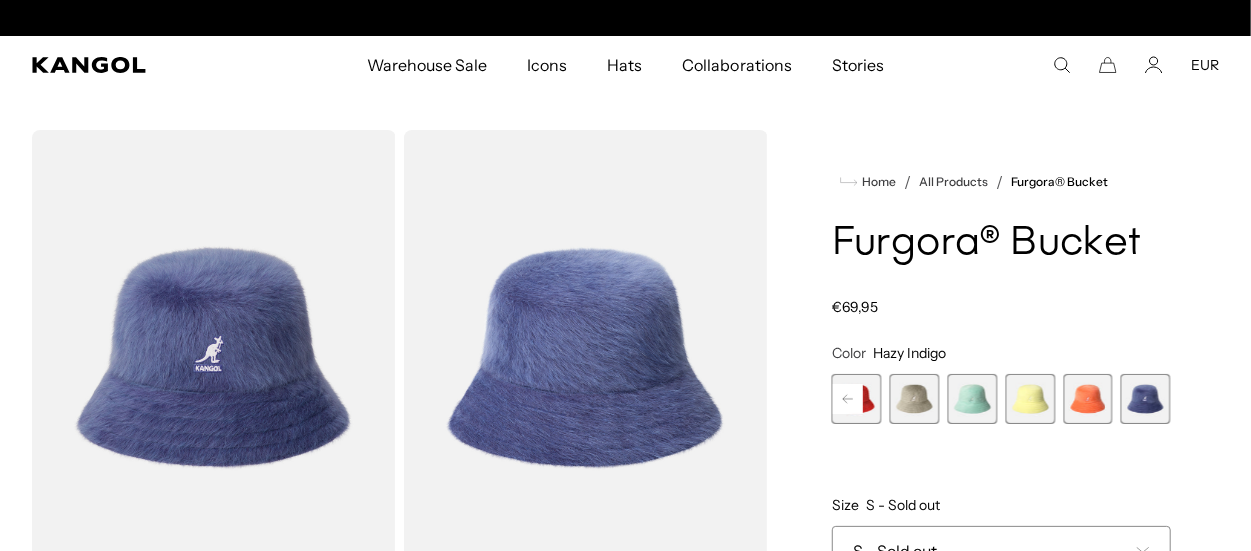 scroll, scrollTop: 0, scrollLeft: 0, axis: both 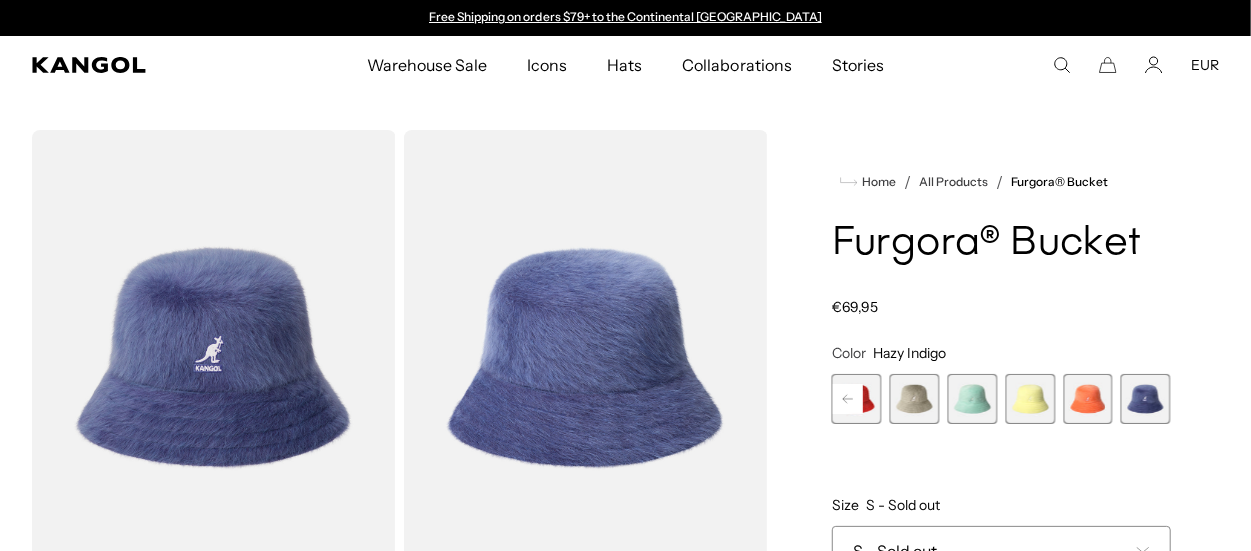 click at bounding box center (857, 399) 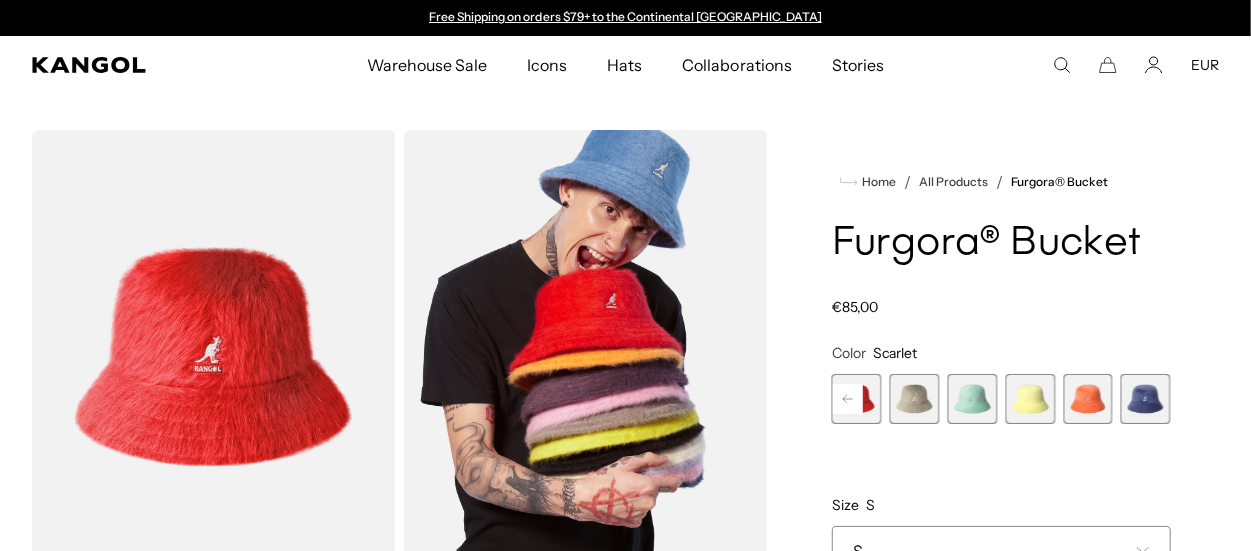 click 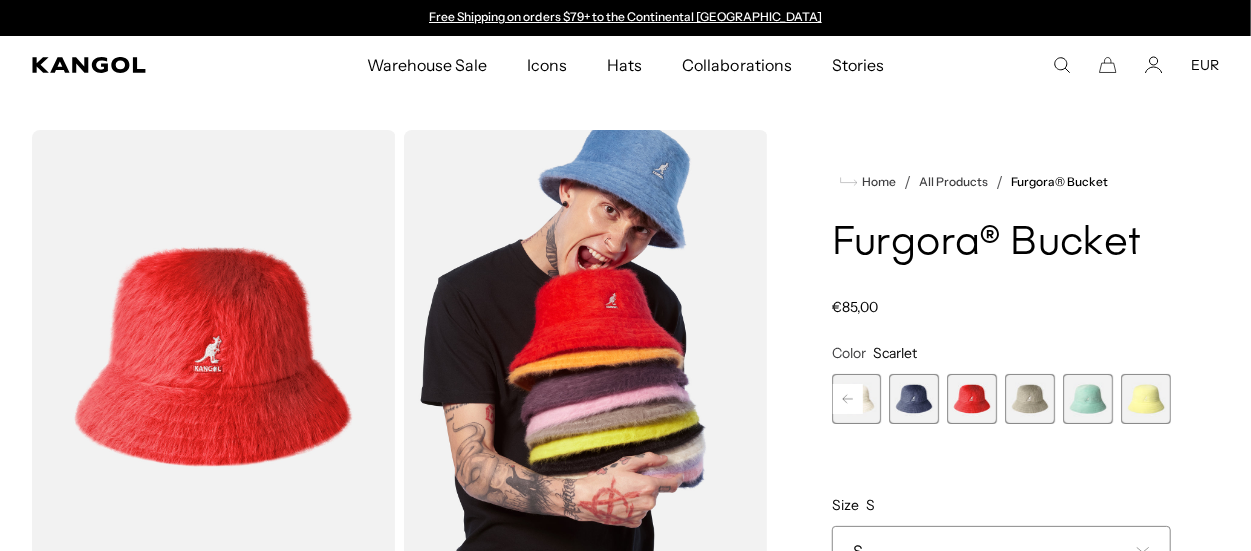 click 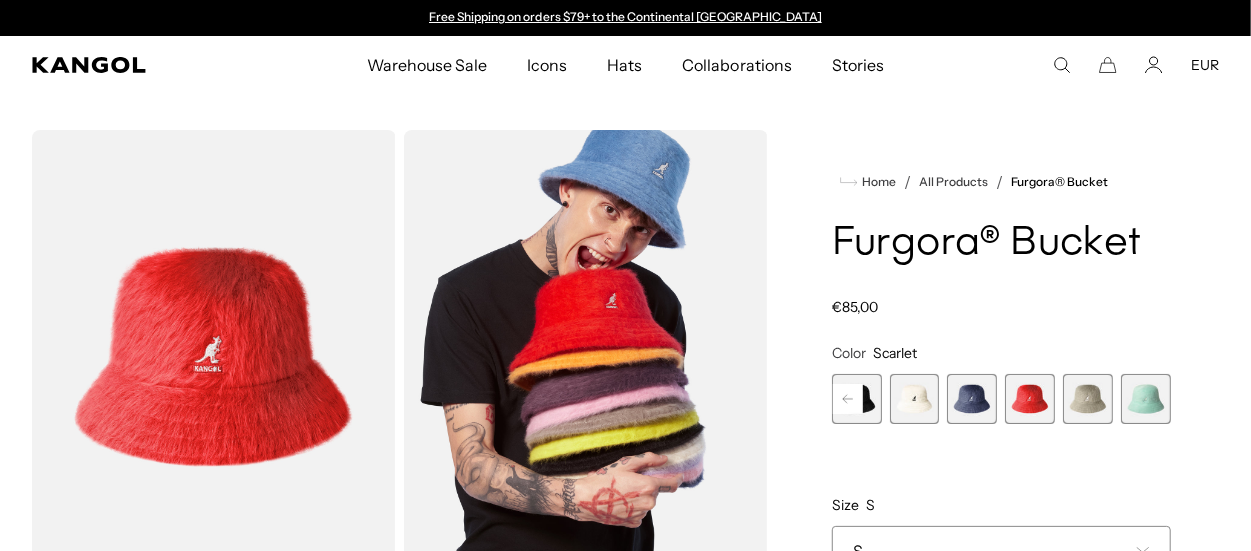 click 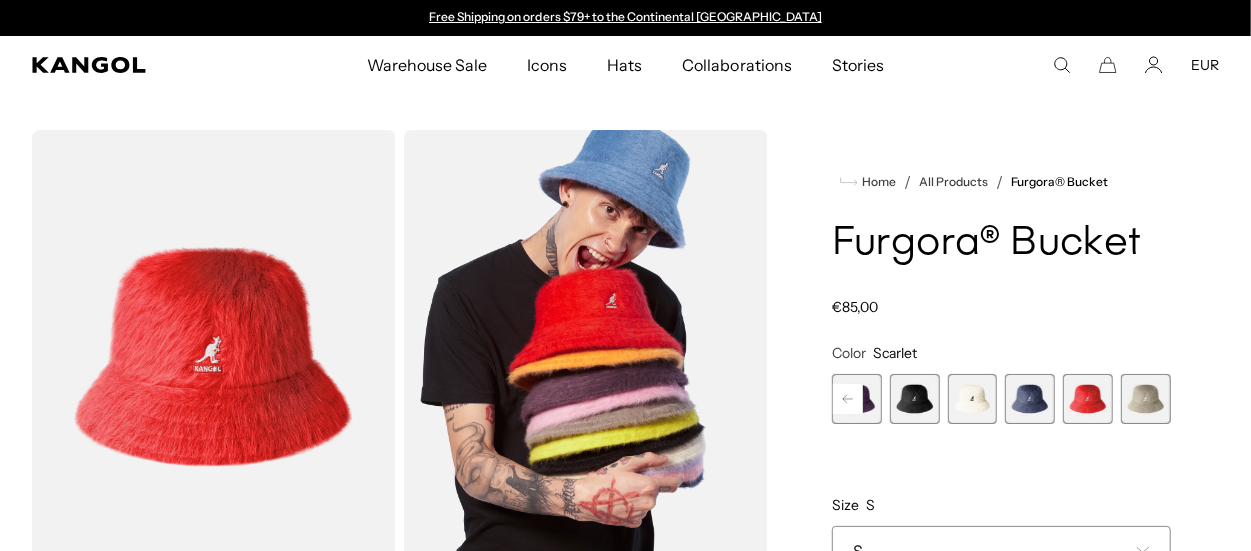 click 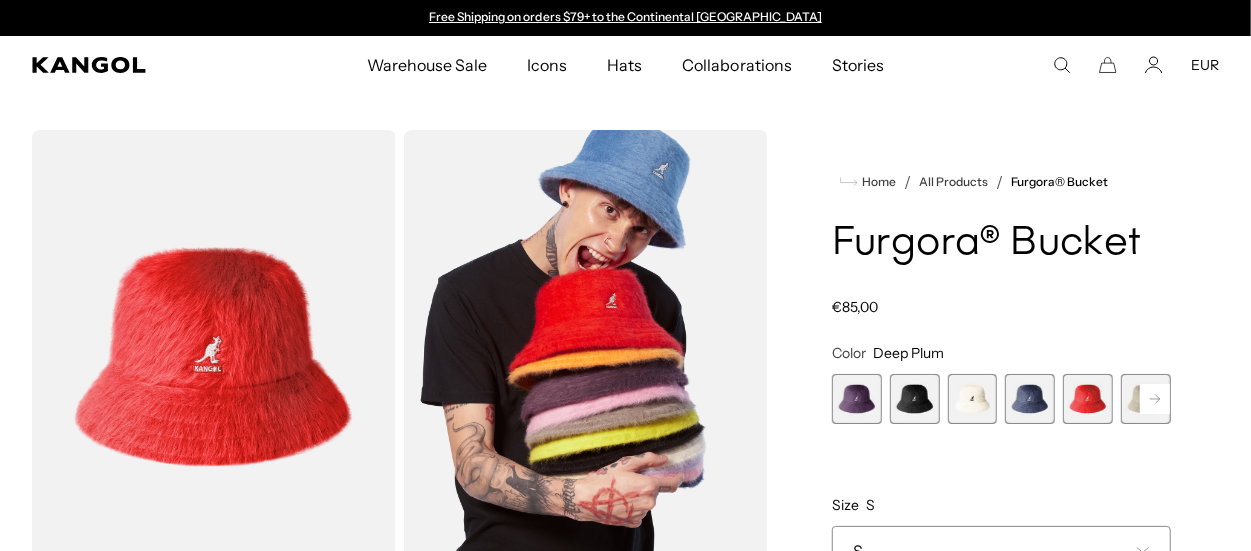 click at bounding box center (857, 399) 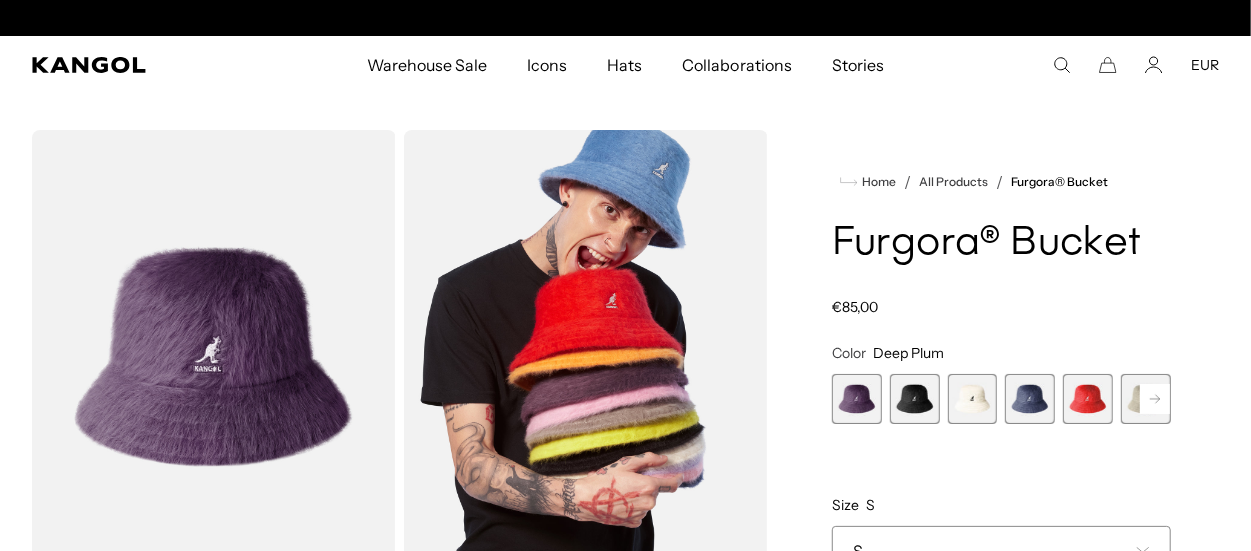 click at bounding box center (915, 399) 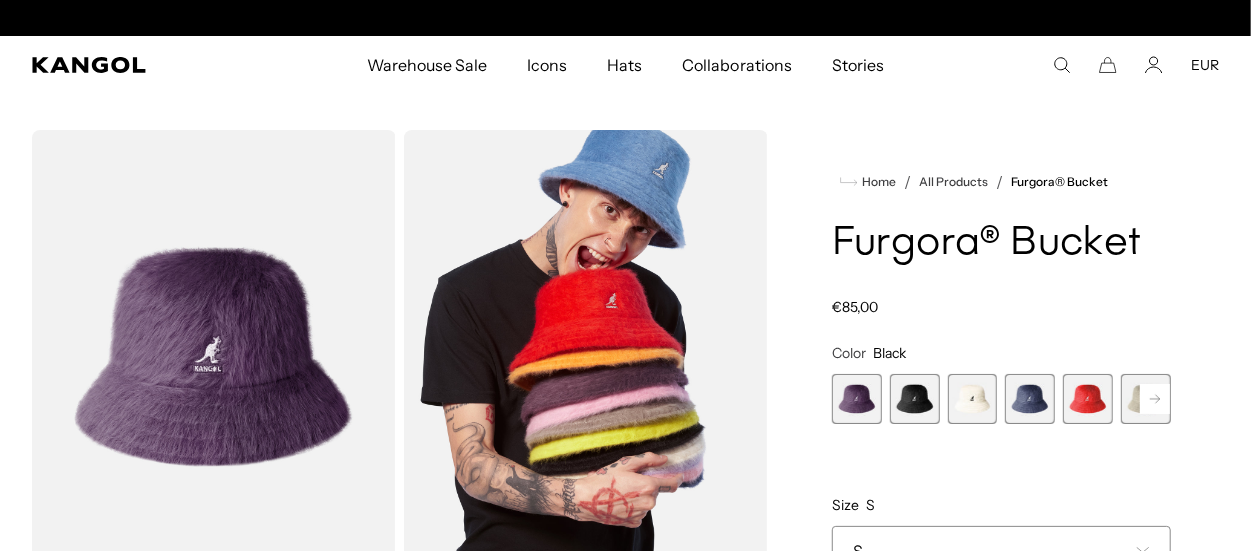scroll, scrollTop: 0, scrollLeft: 412, axis: horizontal 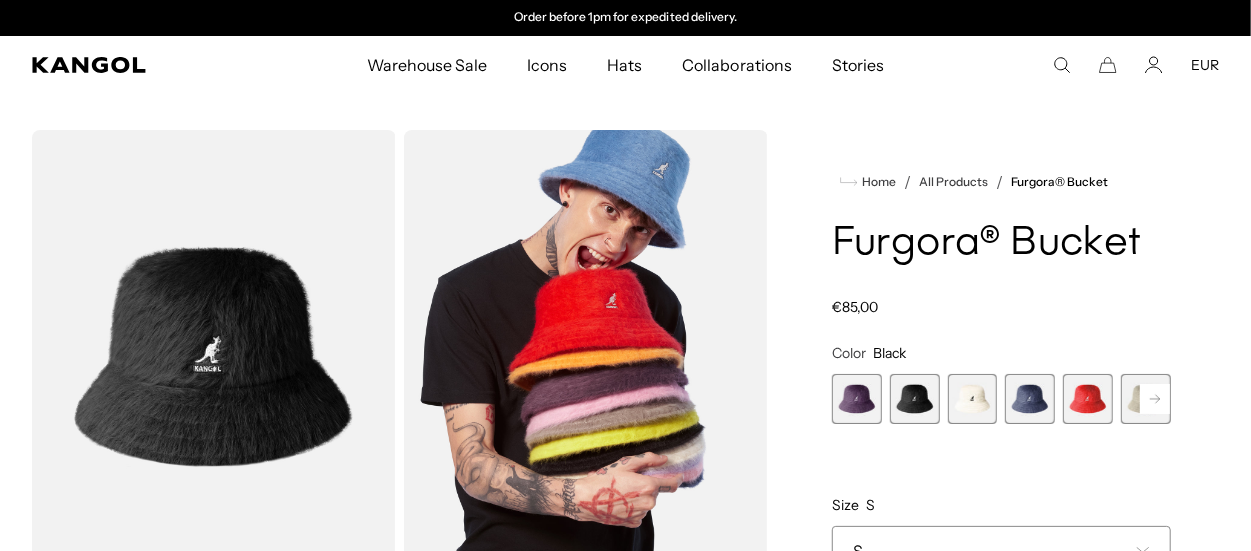 click at bounding box center [1146, 399] 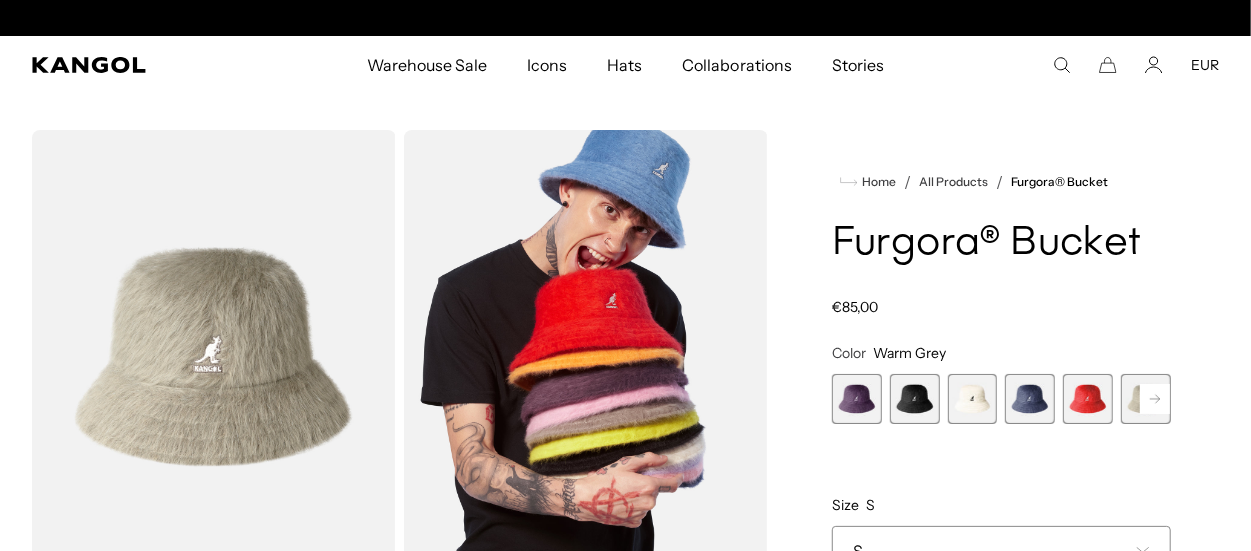 scroll, scrollTop: 0, scrollLeft: 0, axis: both 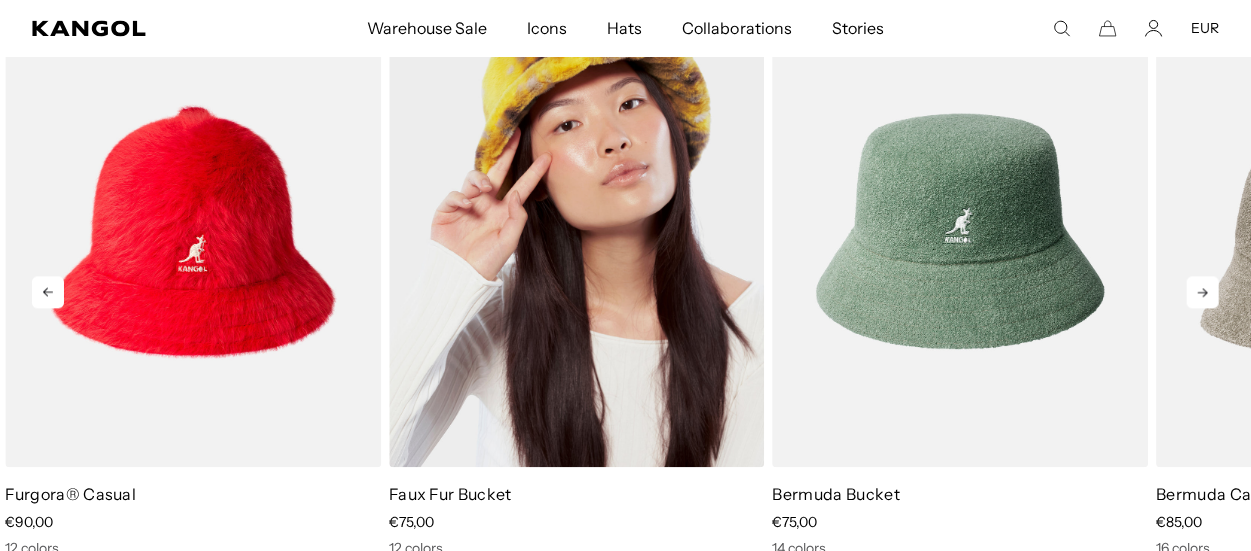 click at bounding box center [577, 232] 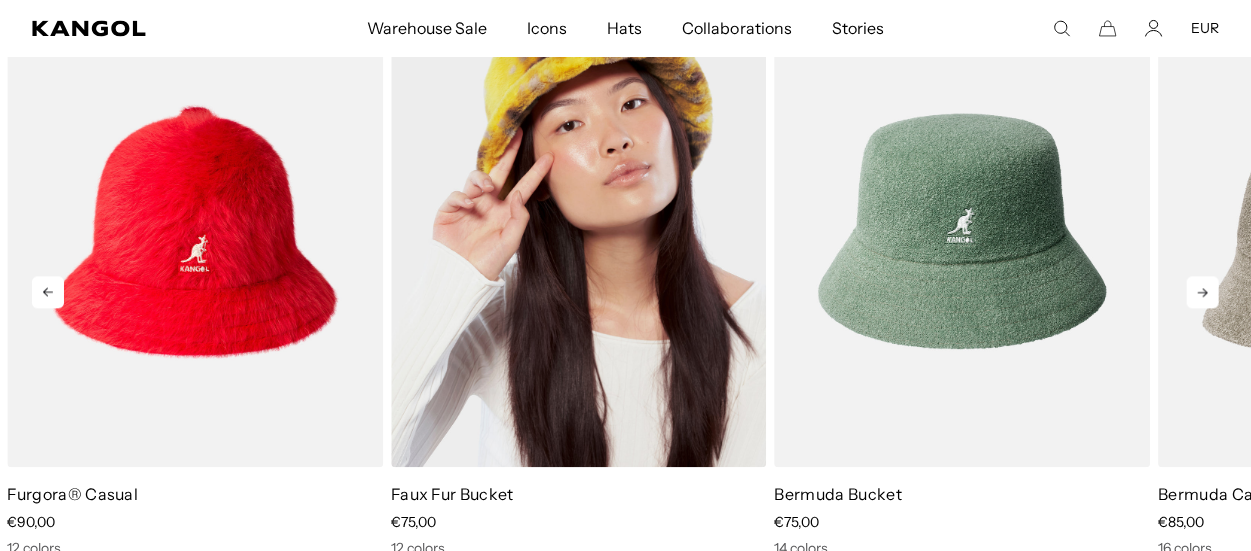scroll, scrollTop: 0, scrollLeft: 412, axis: horizontal 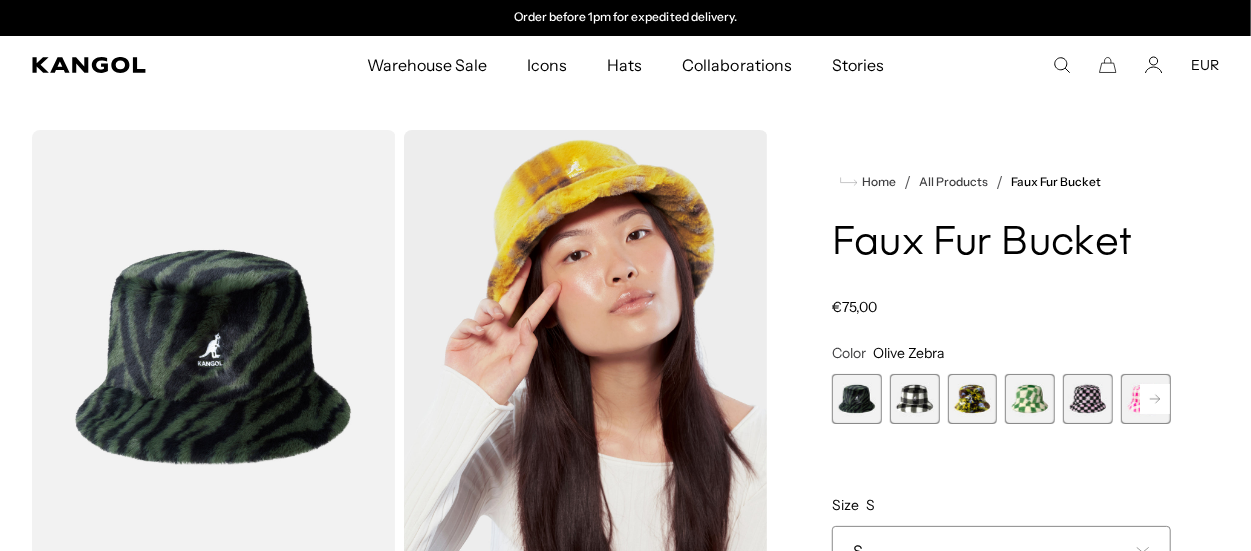 click at bounding box center (915, 399) 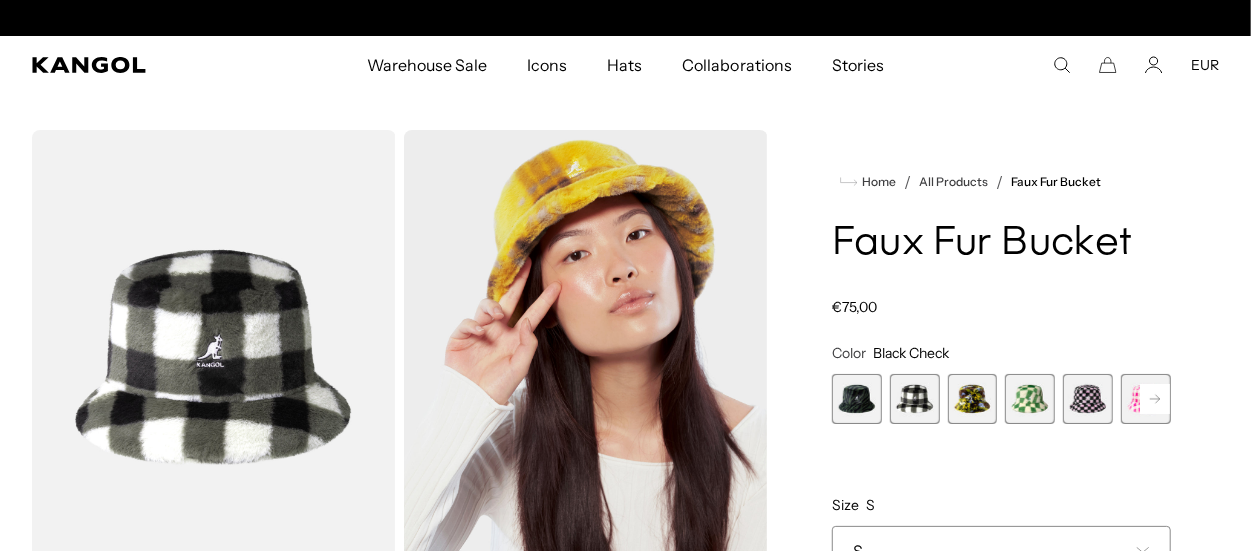 click at bounding box center (857, 399) 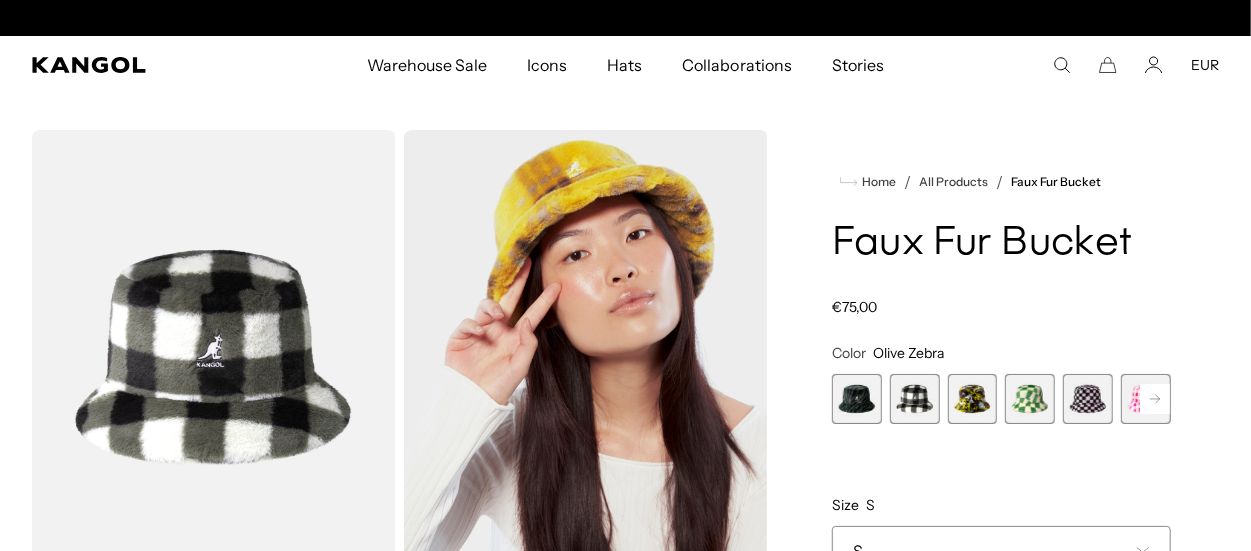 scroll, scrollTop: 0, scrollLeft: 0, axis: both 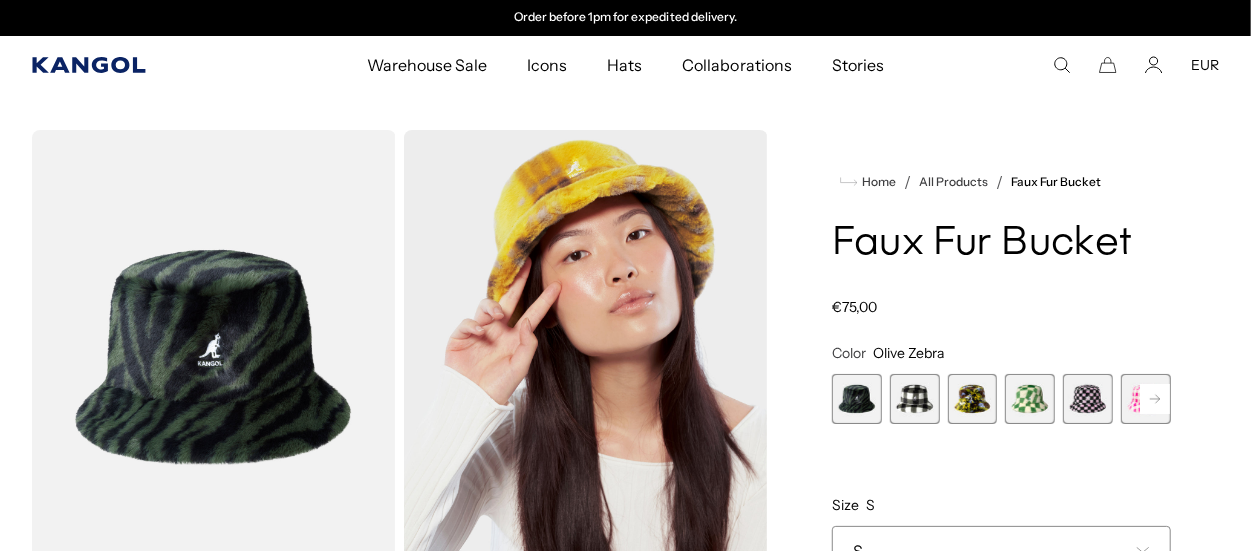 click 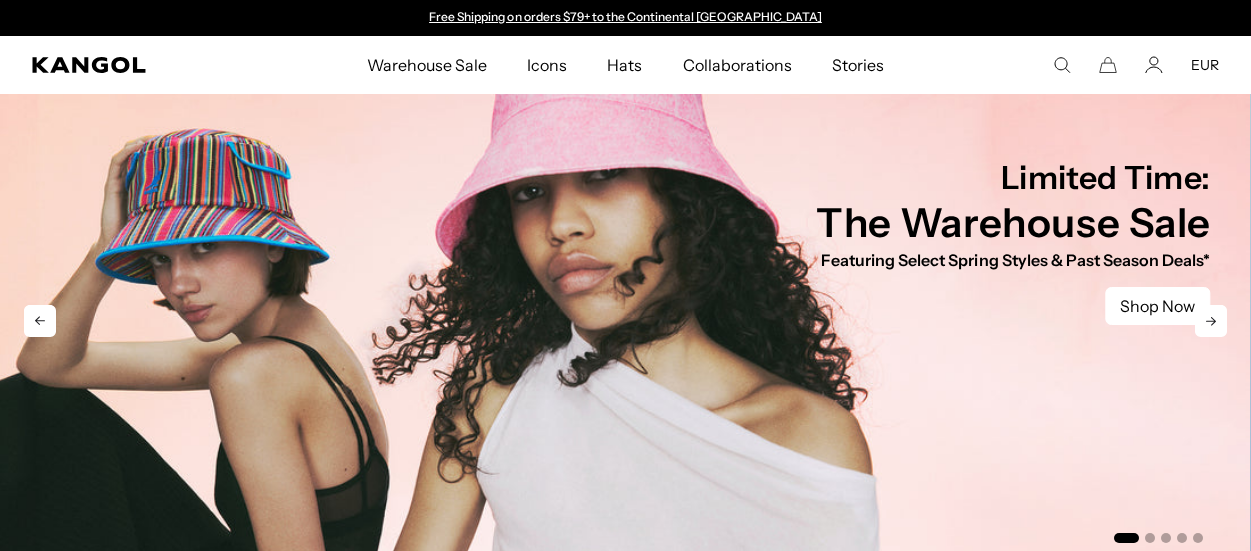 scroll, scrollTop: 0, scrollLeft: 0, axis: both 